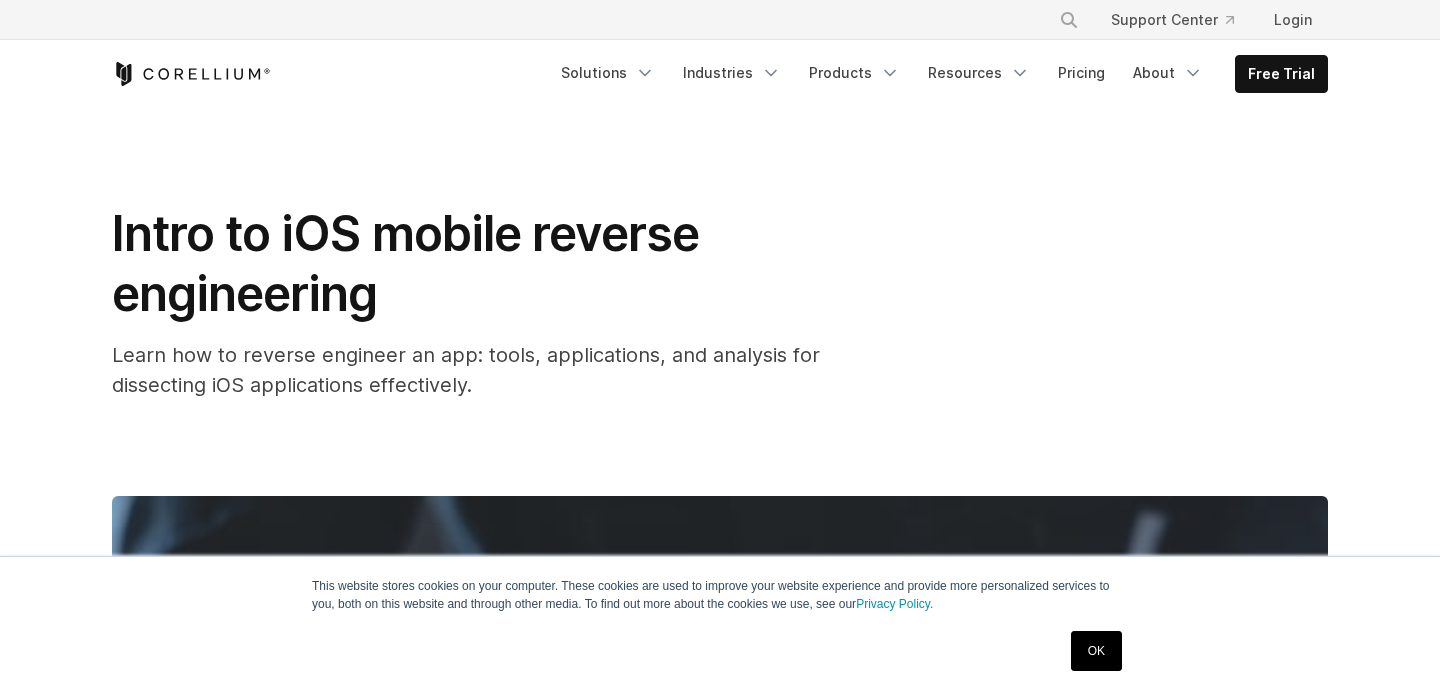 scroll, scrollTop: 2314, scrollLeft: 0, axis: vertical 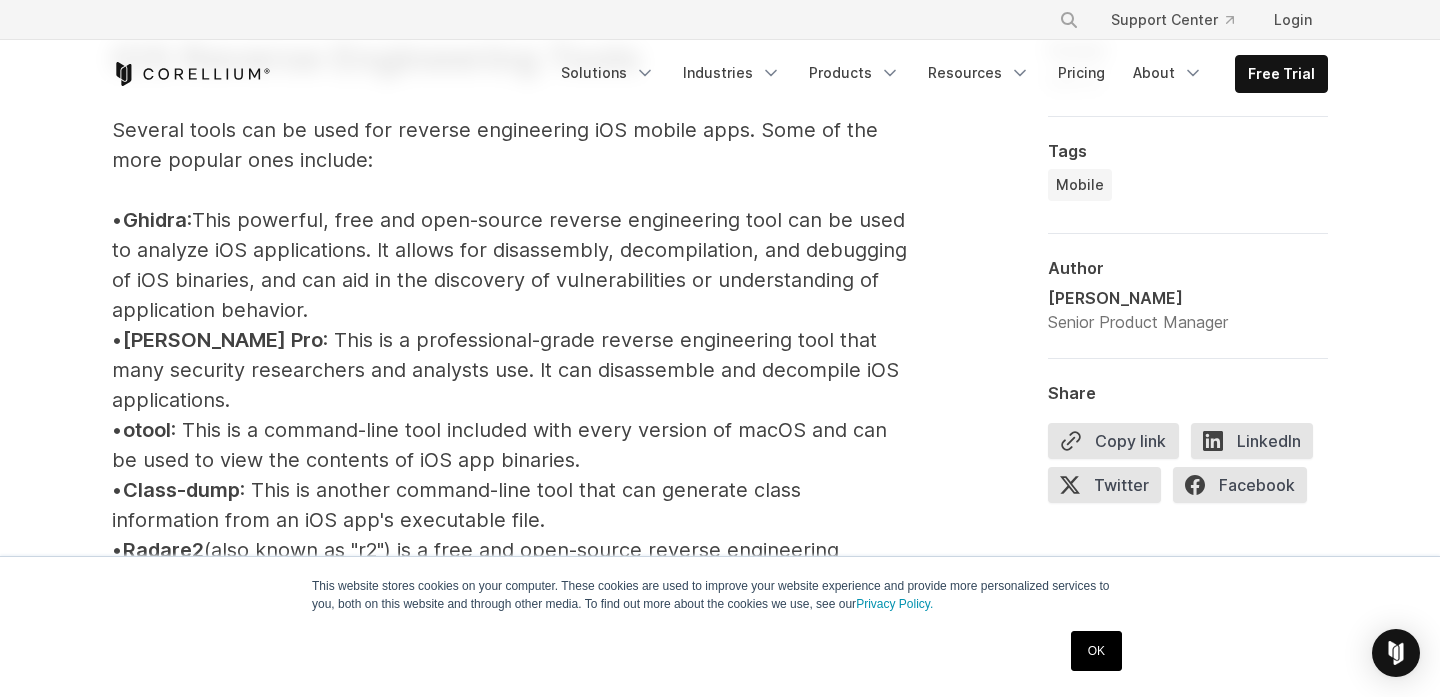 click on "OK" at bounding box center (1096, 651) 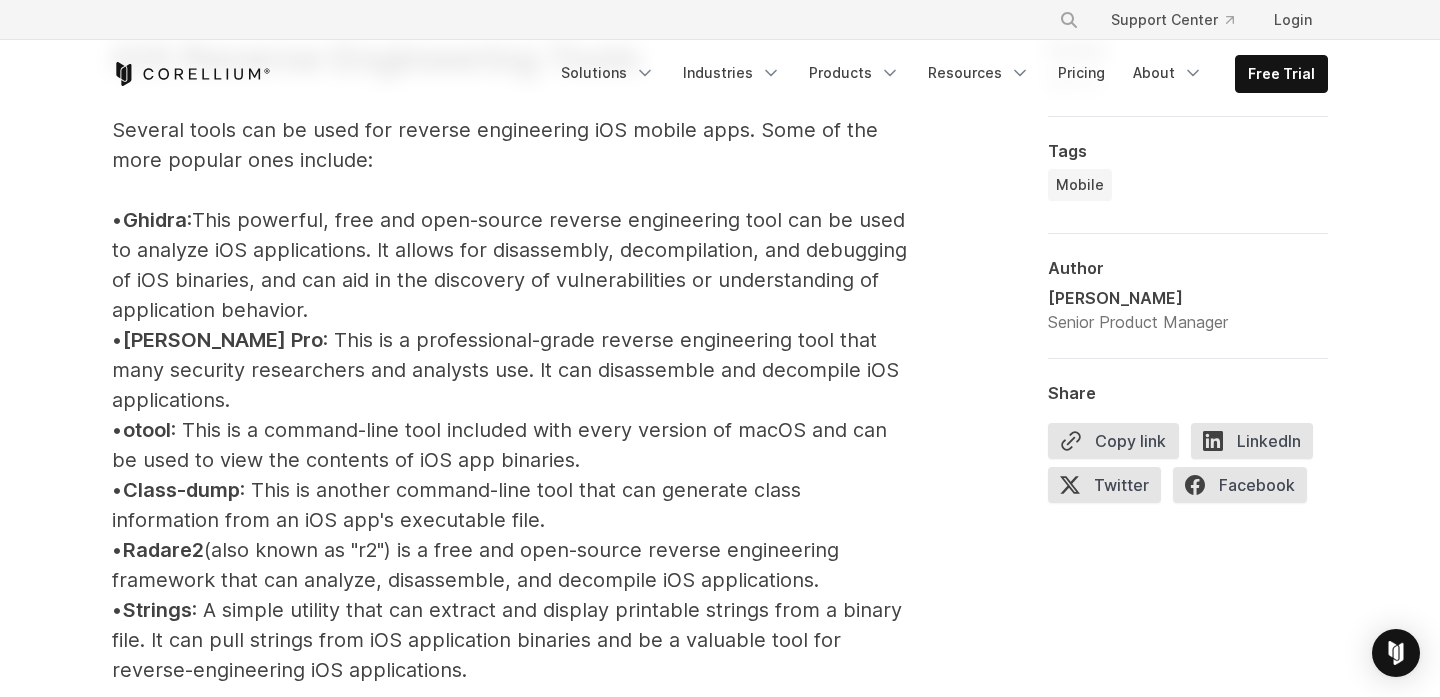 click on "Ghidra" at bounding box center (155, 220) 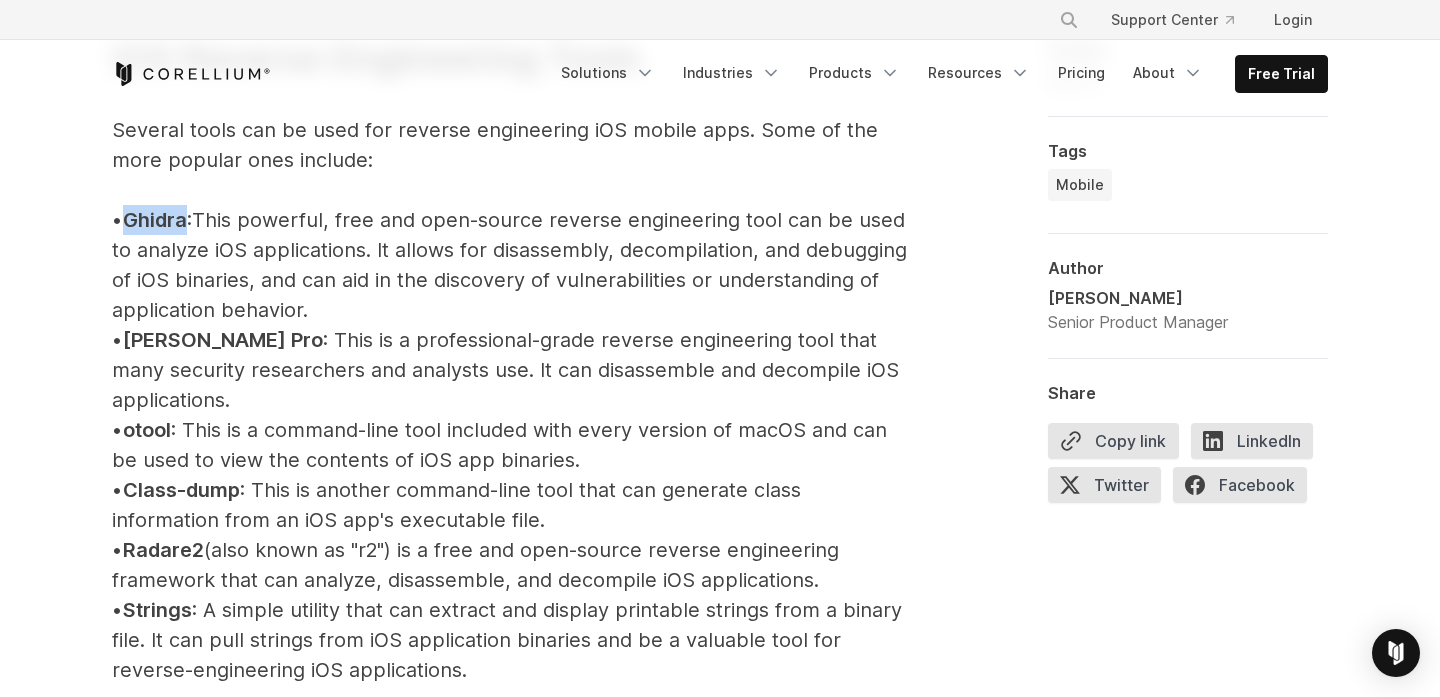 click on "Ghidra" at bounding box center (155, 220) 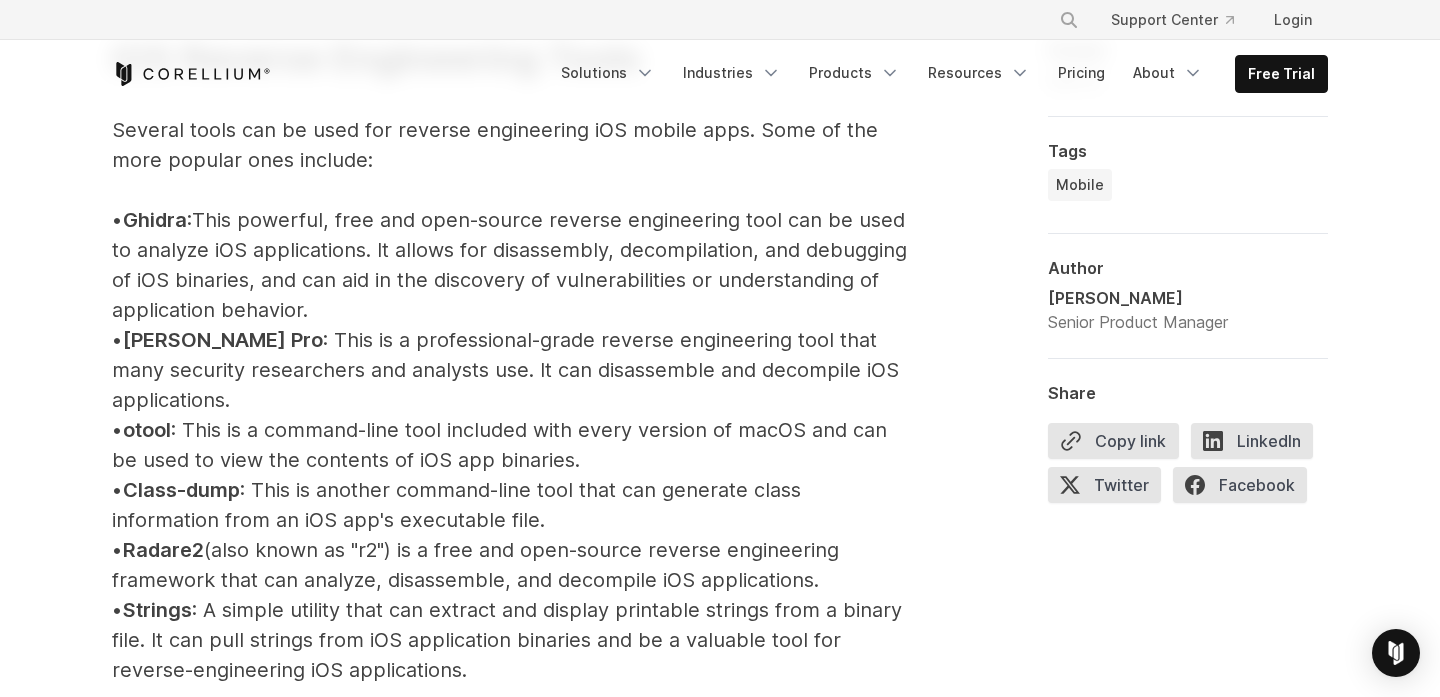 click on "iOS Reverse Engineering Tools Several tools can be used for reverse engineering iOS mobile apps. Some of the more popular ones include: •     Ghidra :  This powerful, free and open-source reverse engineering tool can be used to analyze iOS applications. It allows for disassembly, decompilation, and debugging of iOS binaries, and can aid in the discovery of vulnerabilities or understanding of application behavior. •     [PERSON_NAME] Pro : This is a professional-grade reverse engineering tool that many security researchers and analysts use. It can disassemble and decompile iOS applications. •     otool : This is a command-line tool included with every version of macOS and can be used to view the contents of iOS app binaries. •     Class-dump : This is another command-line tool that can generate class information from an iOS app's executable file. •     Radare2  (also known as "r2") is a free and open-source reverse engineering framework that can analyze, disassemble, and decompile iOS applications." at bounding box center [512, 655] 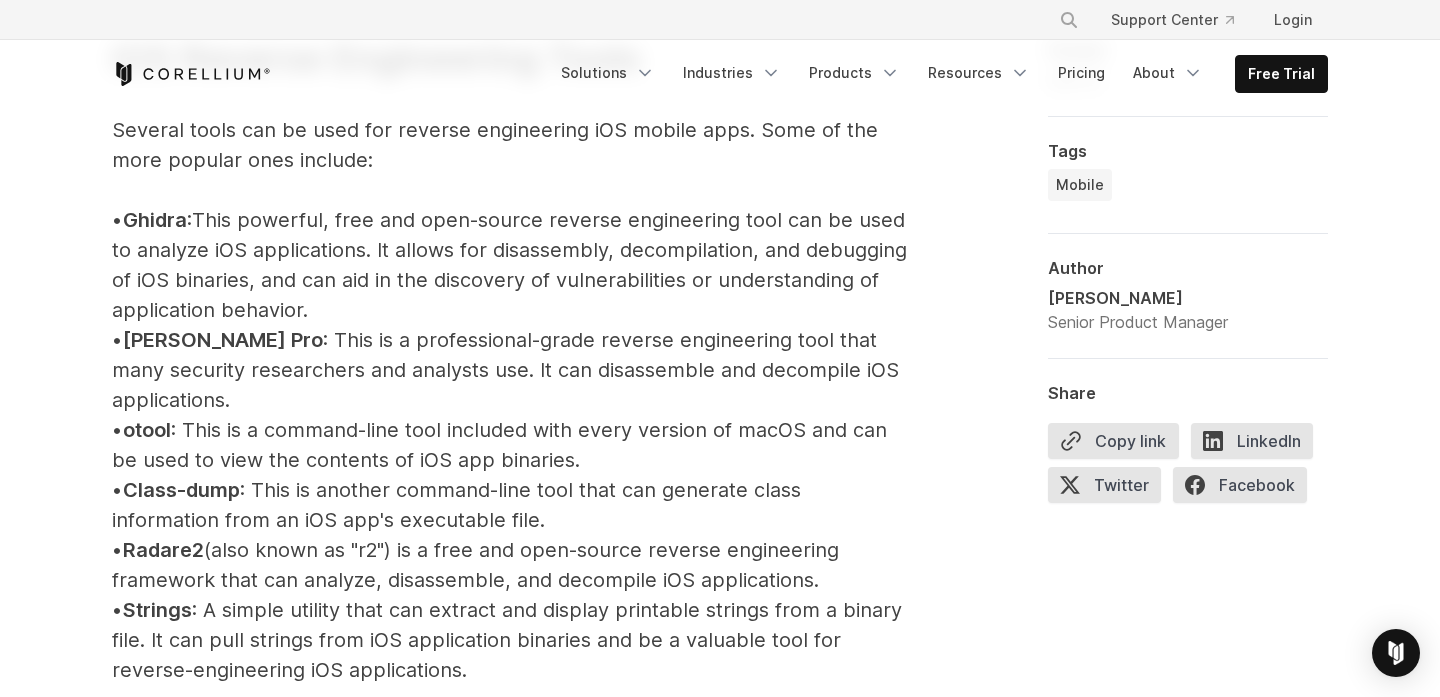 click on "[PERSON_NAME] Pro" at bounding box center [223, 340] 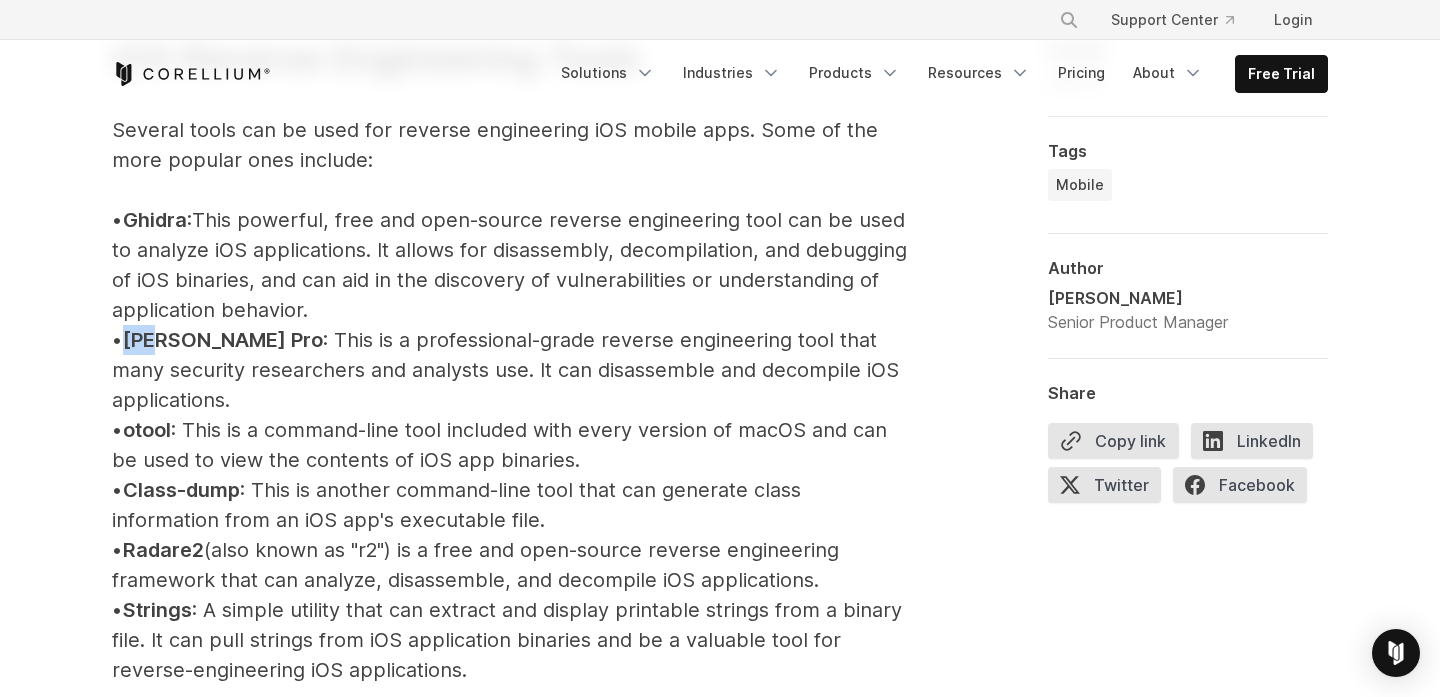 click on "[PERSON_NAME] Pro" at bounding box center [223, 340] 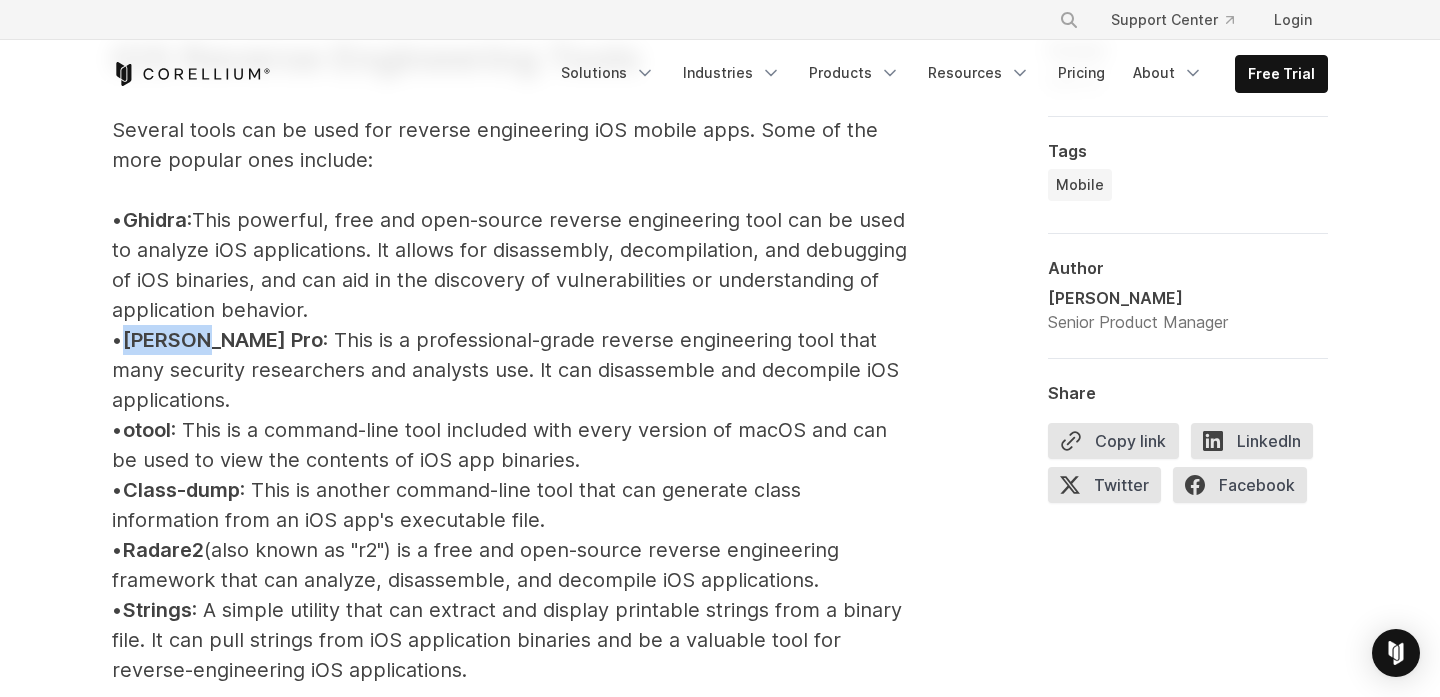 click on "[PERSON_NAME] Pro" at bounding box center [223, 340] 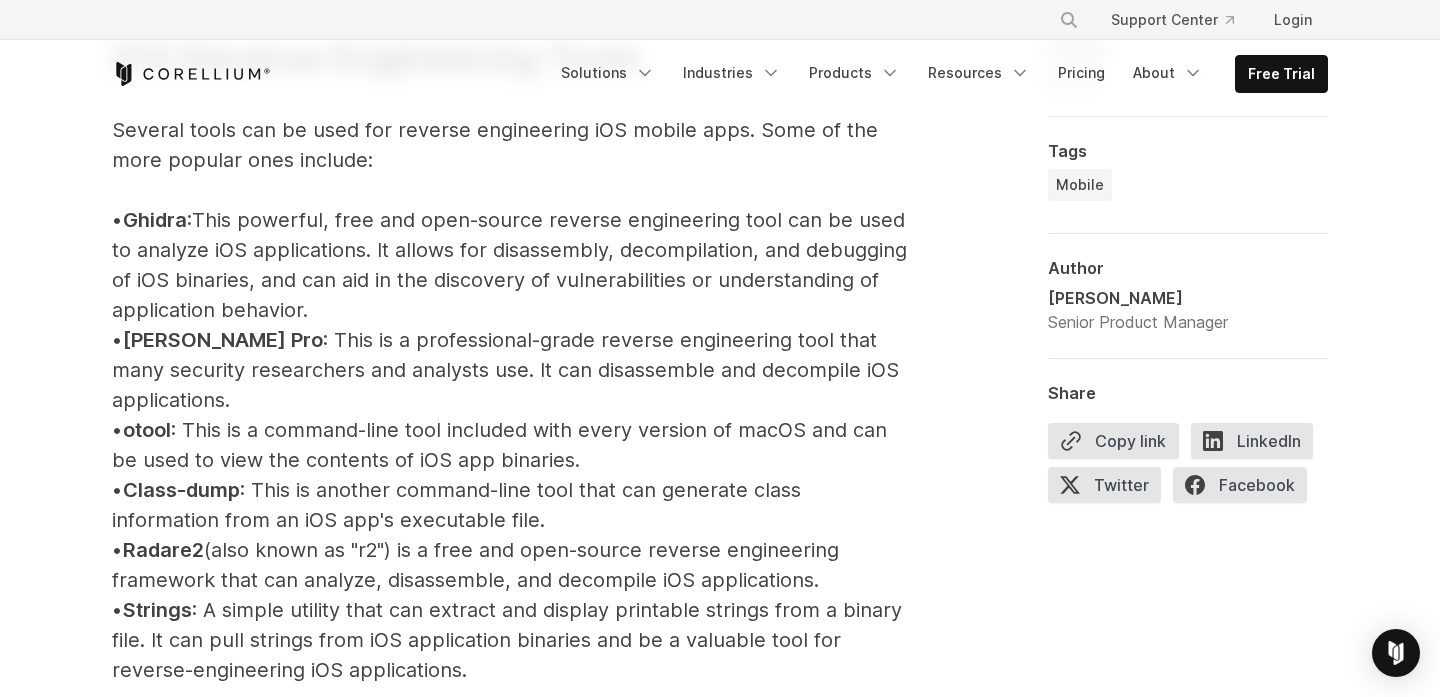 click on "iOS Reverse Engineering Tools Several tools can be used for reverse engineering iOS mobile apps. Some of the more popular ones include: •     Ghidra :  This powerful, free and open-source reverse engineering tool can be used to analyze iOS applications. It allows for disassembly, decompilation, and debugging of iOS binaries, and can aid in the discovery of vulnerabilities or understanding of application behavior. •     [PERSON_NAME] Pro : This is a professional-grade reverse engineering tool that many security researchers and analysts use. It can disassemble and decompile iOS applications. •     otool : This is a command-line tool included with every version of macOS and can be used to view the contents of iOS app binaries. •     Class-dump : This is another command-line tool that can generate class information from an iOS app's executable file. •     Radare2  (also known as "r2") is a free and open-source reverse engineering framework that can analyze, disassemble, and decompile iOS applications." at bounding box center (512, 655) 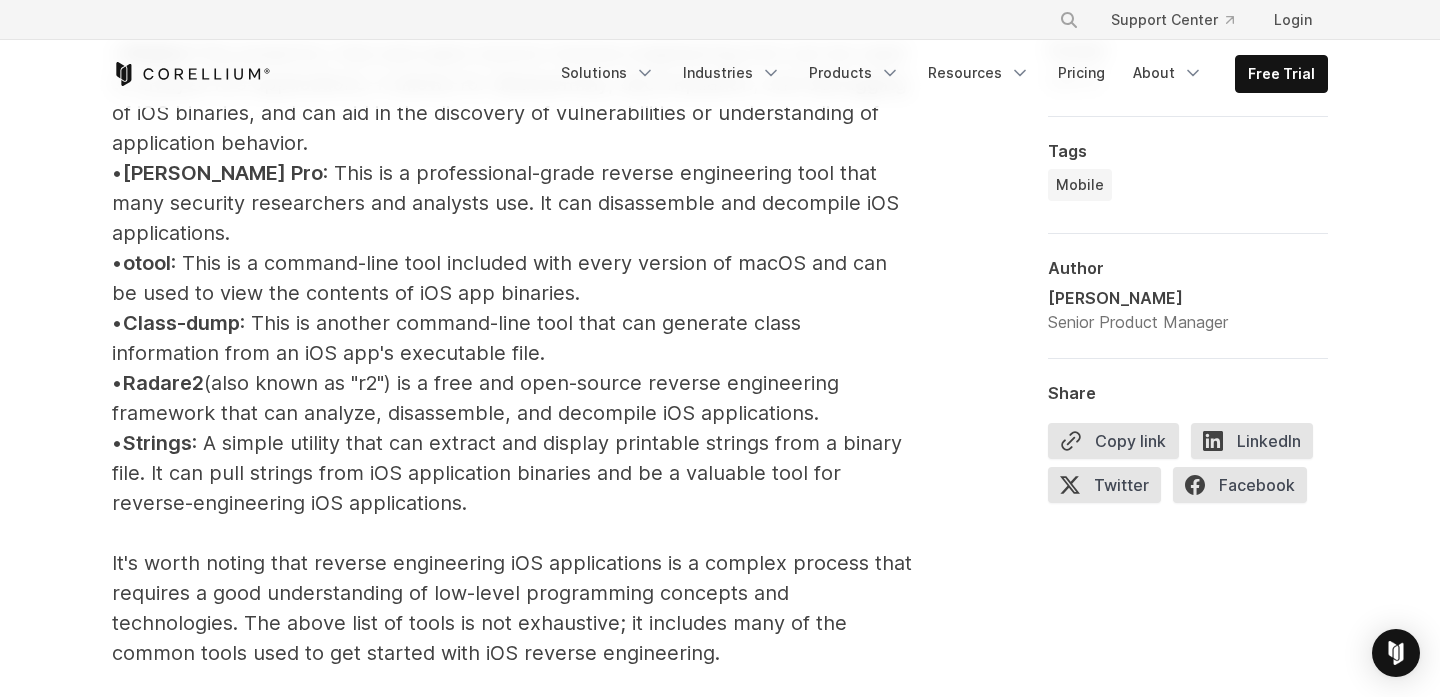 click on "iOS Reverse Engineering Tools Several tools can be used for reverse engineering iOS mobile apps. Some of the more popular ones include: •     Ghidra :  This powerful, free and open-source reverse engineering tool can be used to analyze iOS applications. It allows for disassembly, decompilation, and debugging of iOS binaries, and can aid in the discovery of vulnerabilities or understanding of application behavior. •     [PERSON_NAME] Pro : This is a professional-grade reverse engineering tool that many security researchers and analysts use. It can disassemble and decompile iOS applications. •     otool : This is a command-line tool included with every version of macOS and can be used to view the contents of iOS app binaries. •     Class-dump : This is another command-line tool that can generate class information from an iOS app's executable file. •     Radare2  (also known as "r2") is a free and open-source reverse engineering framework that can analyze, disassemble, and decompile iOS applications." at bounding box center (512, 488) 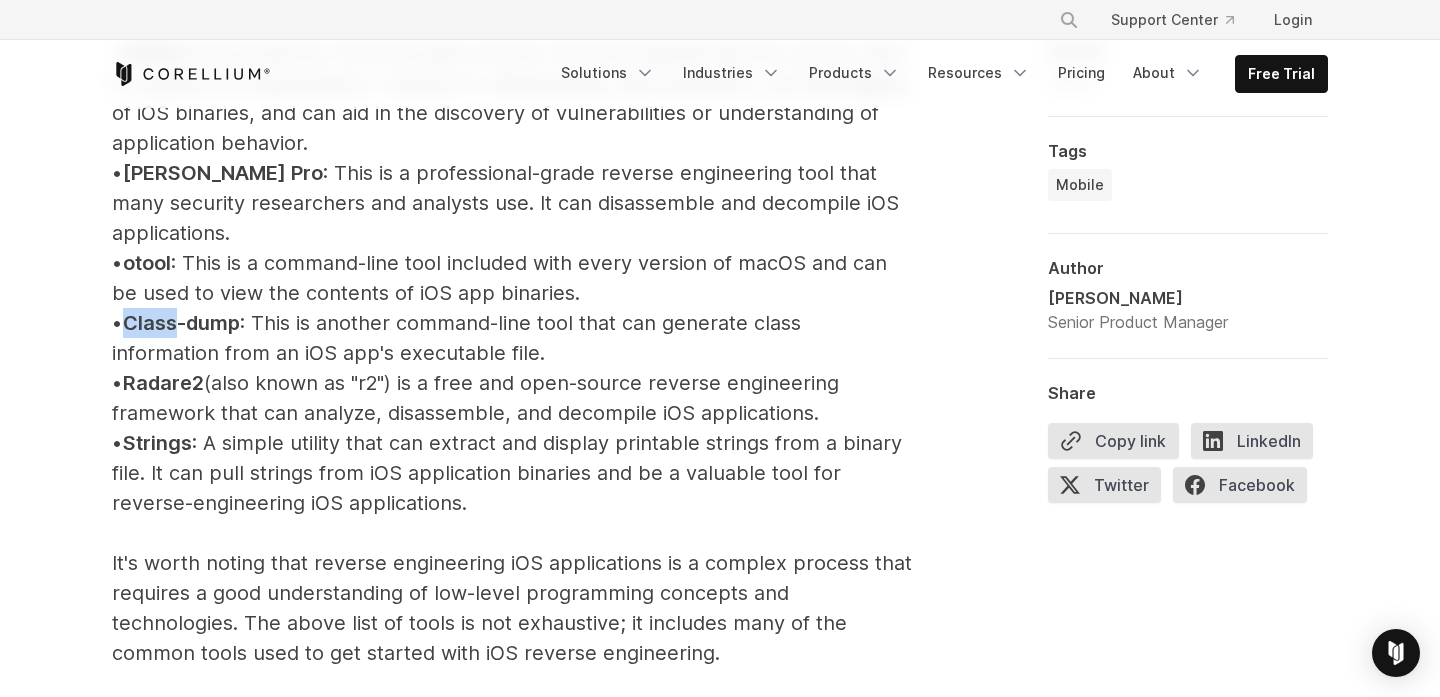 click on "iOS Reverse Engineering Tools Several tools can be used for reverse engineering iOS mobile apps. Some of the more popular ones include: •     Ghidra :  This powerful, free and open-source reverse engineering tool can be used to analyze iOS applications. It allows for disassembly, decompilation, and debugging of iOS binaries, and can aid in the discovery of vulnerabilities or understanding of application behavior. •     [PERSON_NAME] Pro : This is a professional-grade reverse engineering tool that many security researchers and analysts use. It can disassemble and decompile iOS applications. •     otool : This is a command-line tool included with every version of macOS and can be used to view the contents of iOS app binaries. •     Class-dump : This is another command-line tool that can generate class information from an iOS app's executable file. •     Radare2  (also known as "r2") is a free and open-source reverse engineering framework that can analyze, disassemble, and decompile iOS applications." at bounding box center (512, 488) 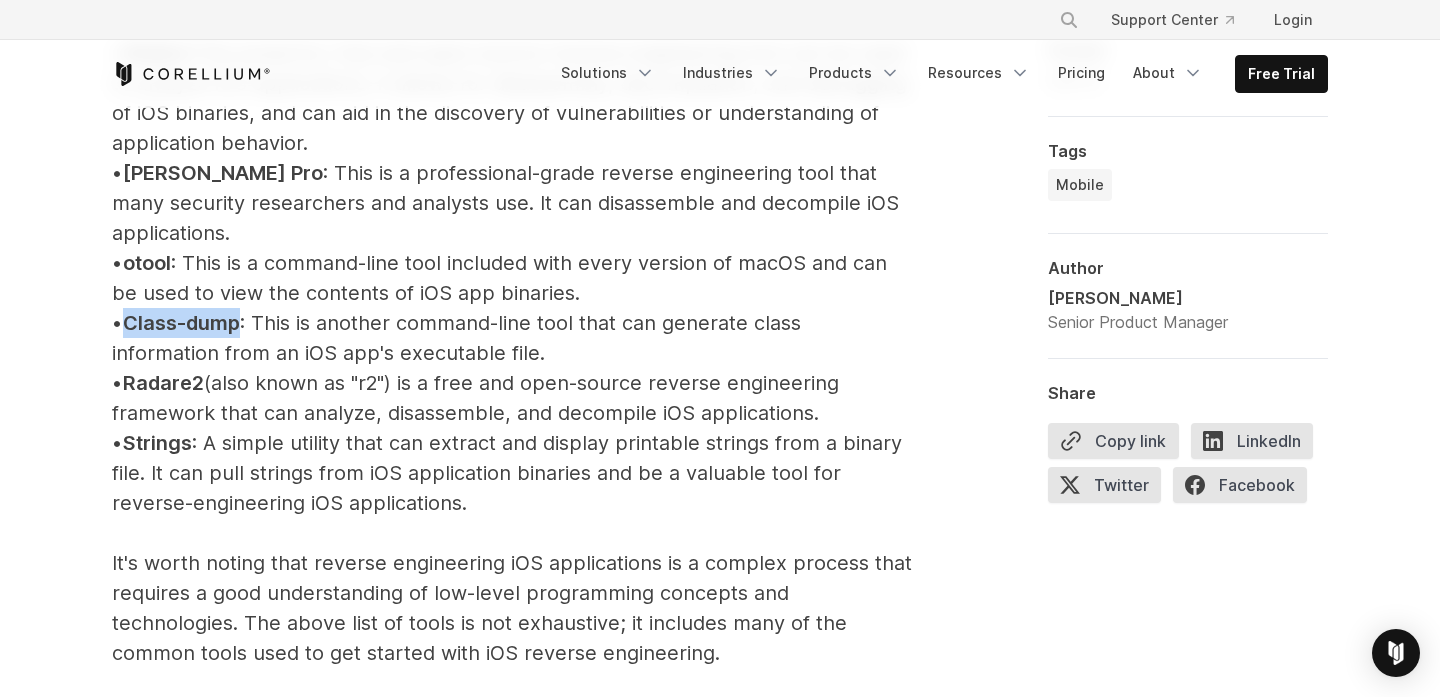 click on "Class-dump" at bounding box center [181, 323] 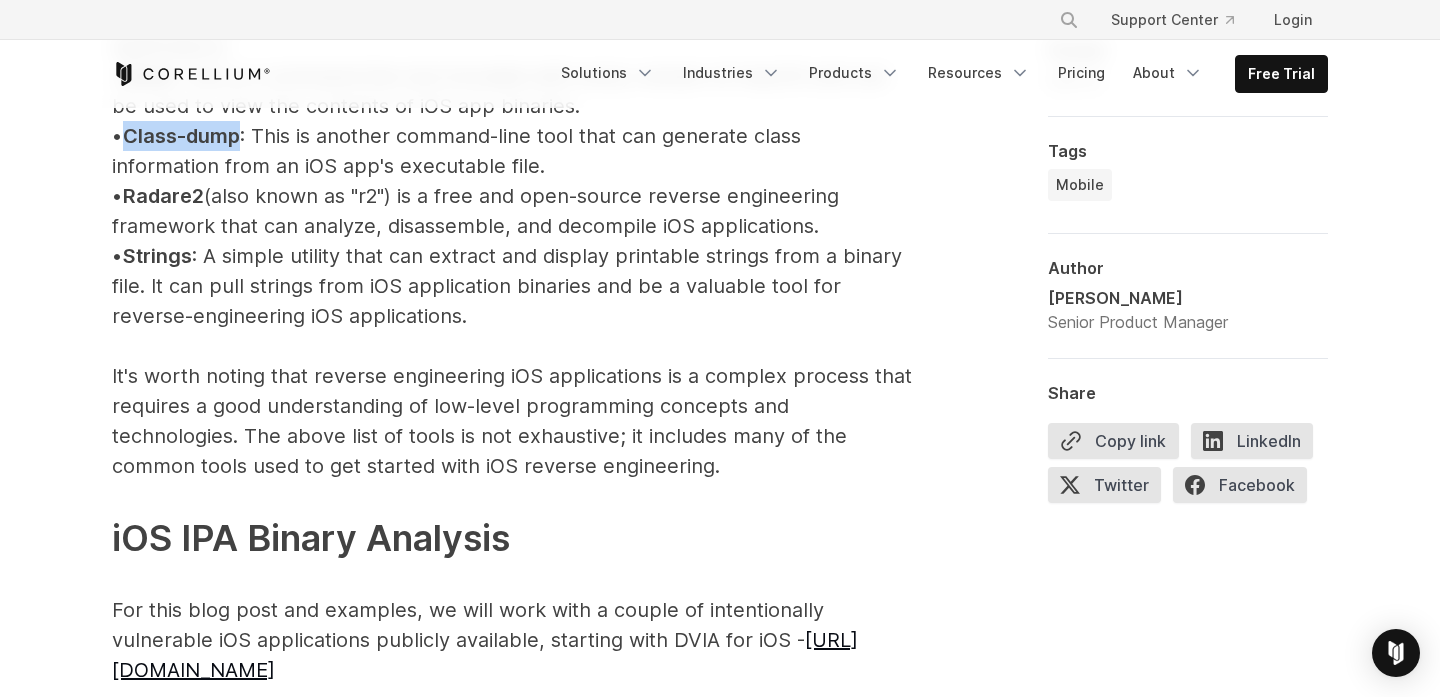 scroll, scrollTop: 2646, scrollLeft: 0, axis: vertical 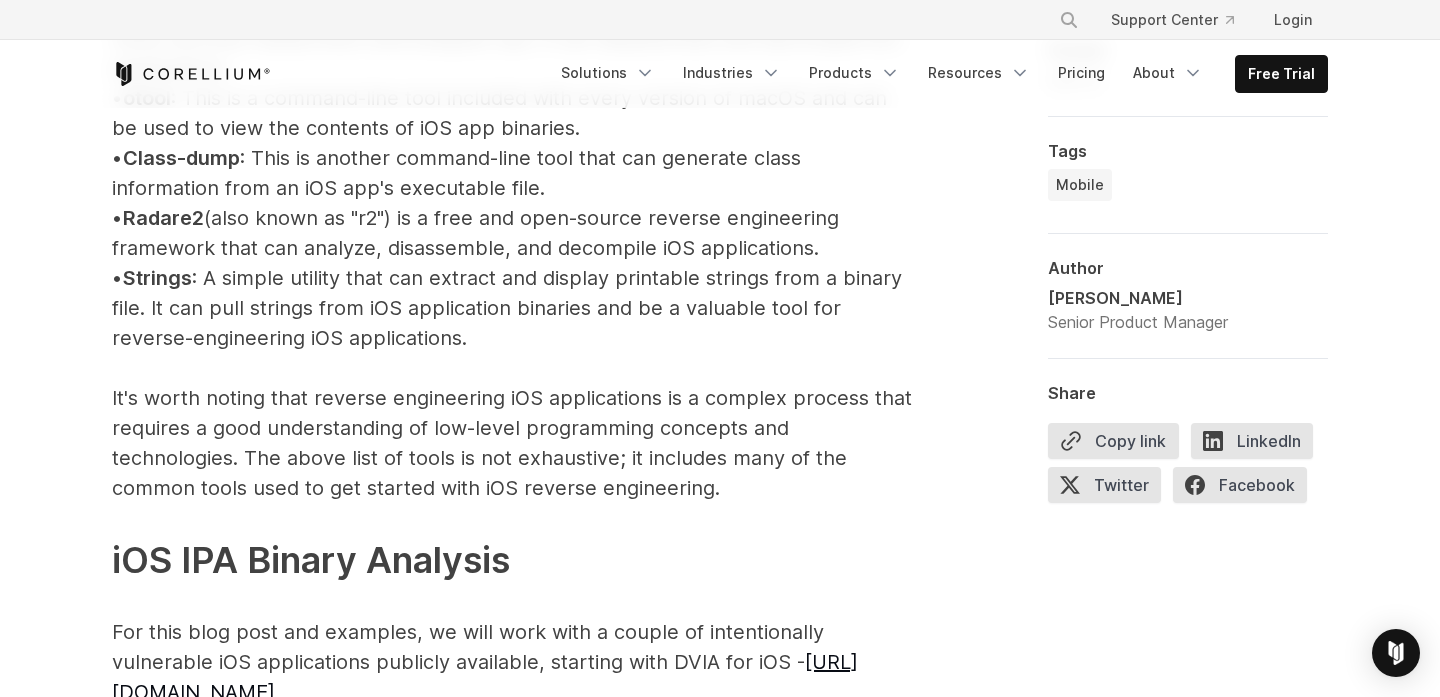 click on "Radare2" at bounding box center [163, 218] 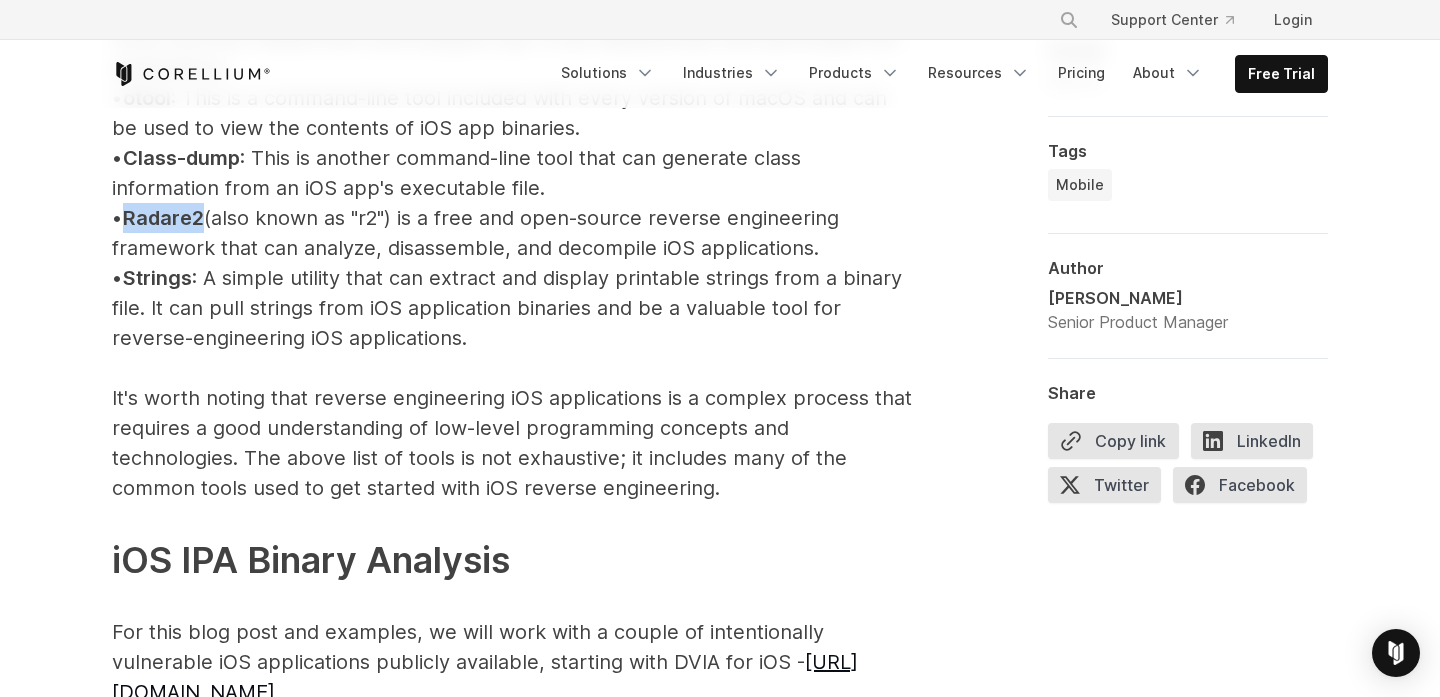 click on "Radare2" at bounding box center (163, 218) 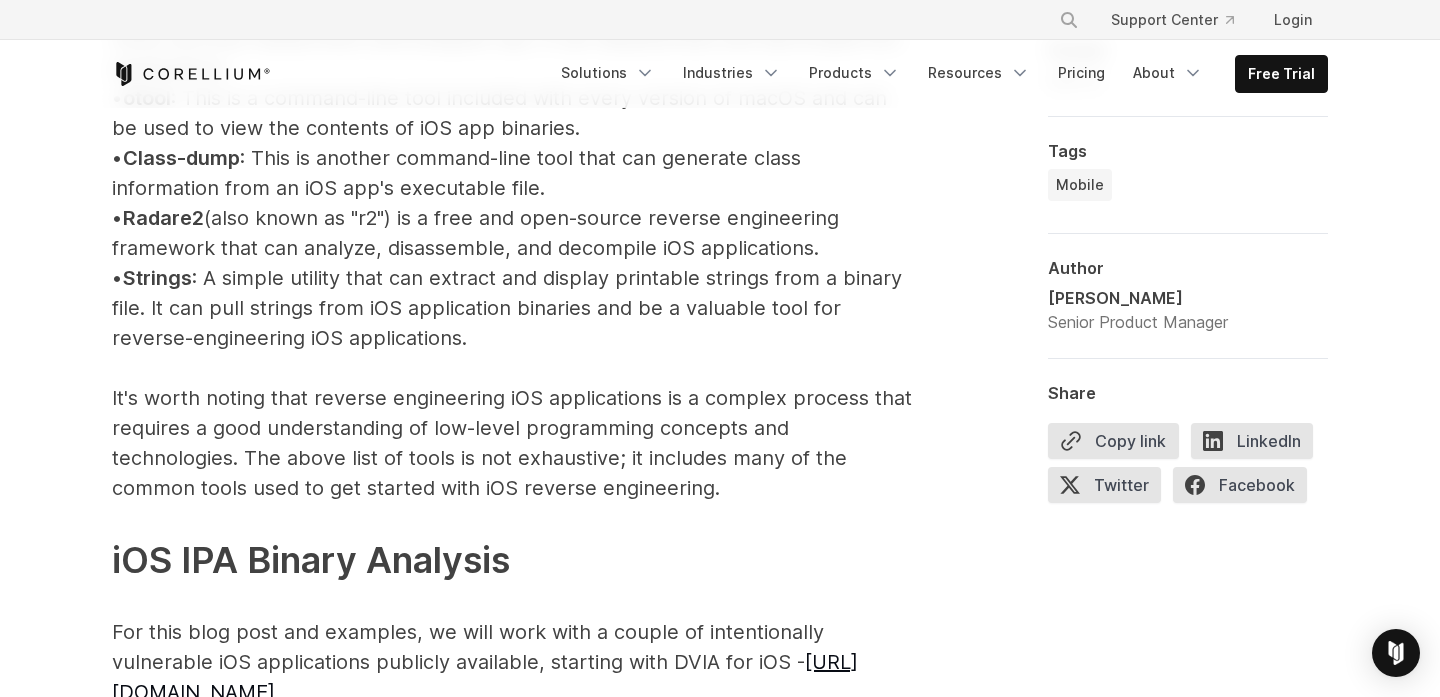 click on "Reverse Engineering iOS Apps iOS applications  are distributed as compiled binaries and are not readable by default. To reverse engineer an iOS application, the binary needs to be disassembled into a form that is easier to read and understand. This can be done using various tools, which we will look at in this blog post. These tools allow users to disassemble the binary and extract the source code for further analysis. Once the source code has been extracted, it can be analyzed to understand how the application works and  identify potential vulnerabilities  or security weaknesses. It is also possible to modify the source code and recompile the app to bypass security controls or certain application functionality.
iOS Reverse Engineering Tools Several tools can be used for reverse engineering iOS mobile apps. Some of the more popular ones include: •     [DEMOGRAPHIC_DATA] : •     [PERSON_NAME] Pro •     [GEOGRAPHIC_DATA] •     Class-dump •     Radare2" at bounding box center (720, 4886) 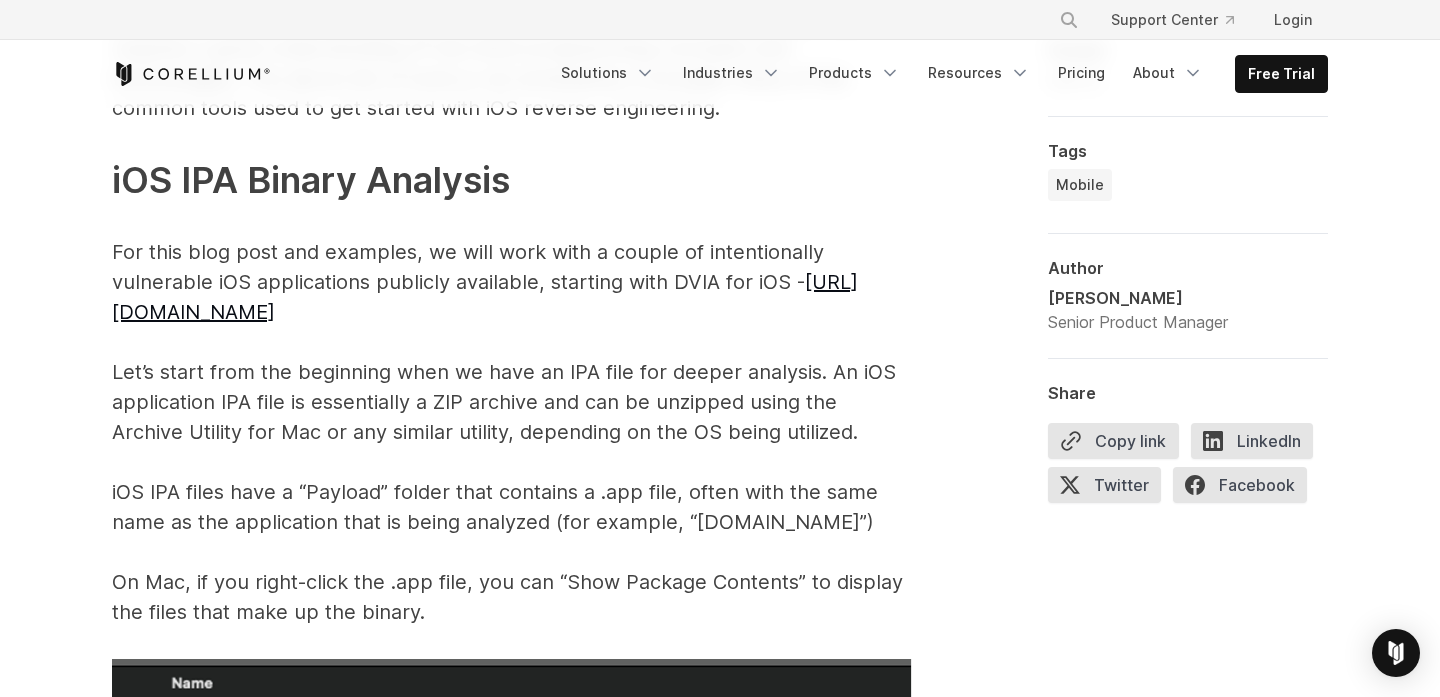 scroll, scrollTop: 3027, scrollLeft: 0, axis: vertical 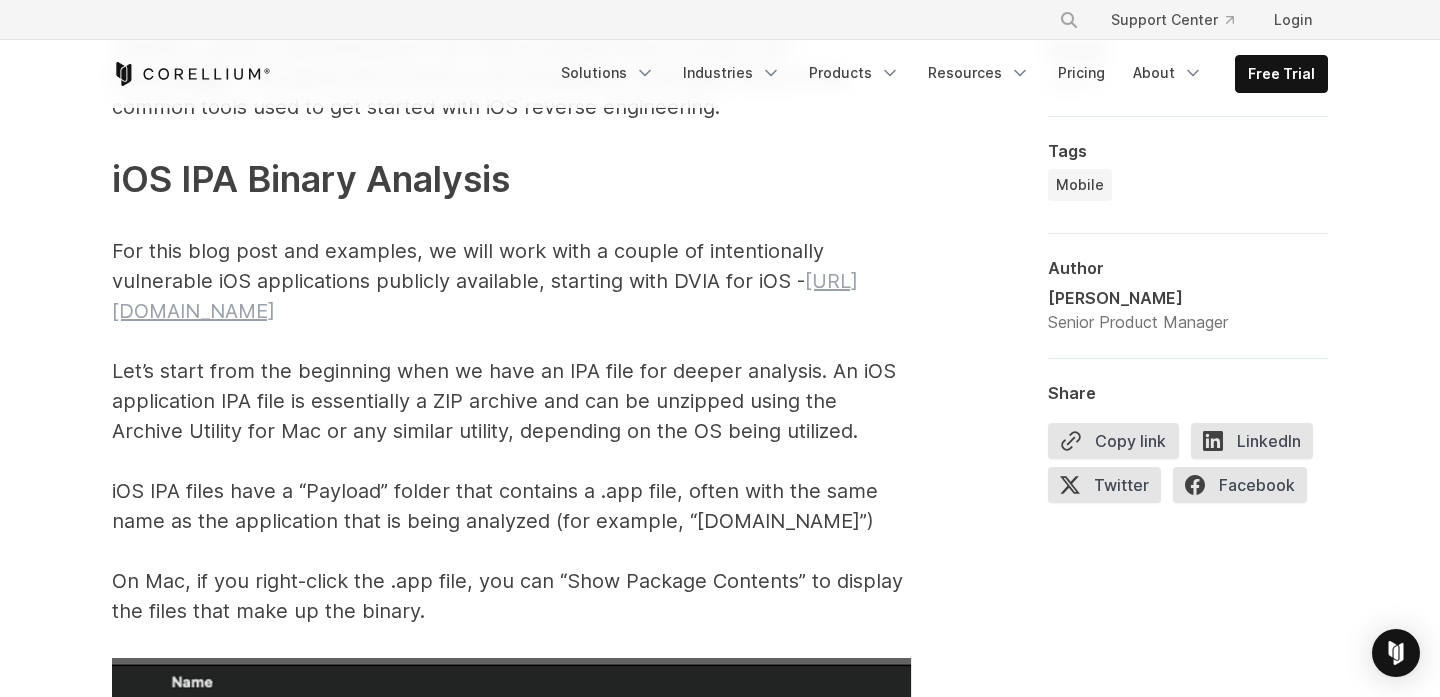 click on "[URL][DOMAIN_NAME]" at bounding box center [485, 296] 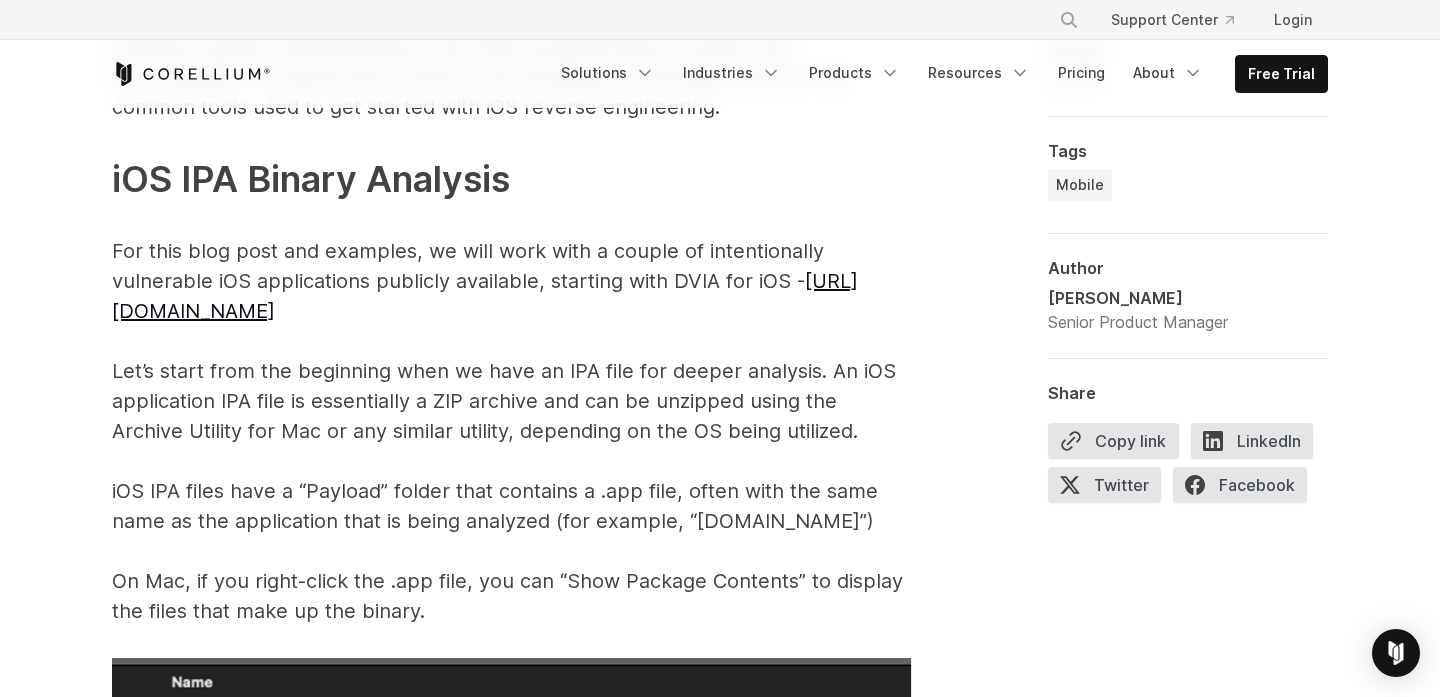 click on "iOS Reverse Engineering Tools Several tools can be used for reverse engineering iOS mobile apps. Some of the more popular ones include: •     Ghidra :  This powerful, free and open-source reverse engineering tool can be used to analyze iOS applications. It allows for disassembly, decompilation, and debugging of iOS binaries, and can aid in the discovery of vulnerabilities or understanding of application behavior. •     [PERSON_NAME] Pro : This is a professional-grade reverse engineering tool that many security researchers and analysts use. It can disassemble and decompile iOS applications. •     otool : This is a command-line tool included with every version of macOS and can be used to view the contents of iOS app binaries. •     Class-dump : This is another command-line tool that can generate class information from an iOS app's executable file. •     Radare2  (also known as "r2") is a free and open-source reverse engineering framework that can analyze, disassemble, and decompile iOS applications." at bounding box center [512, -58] 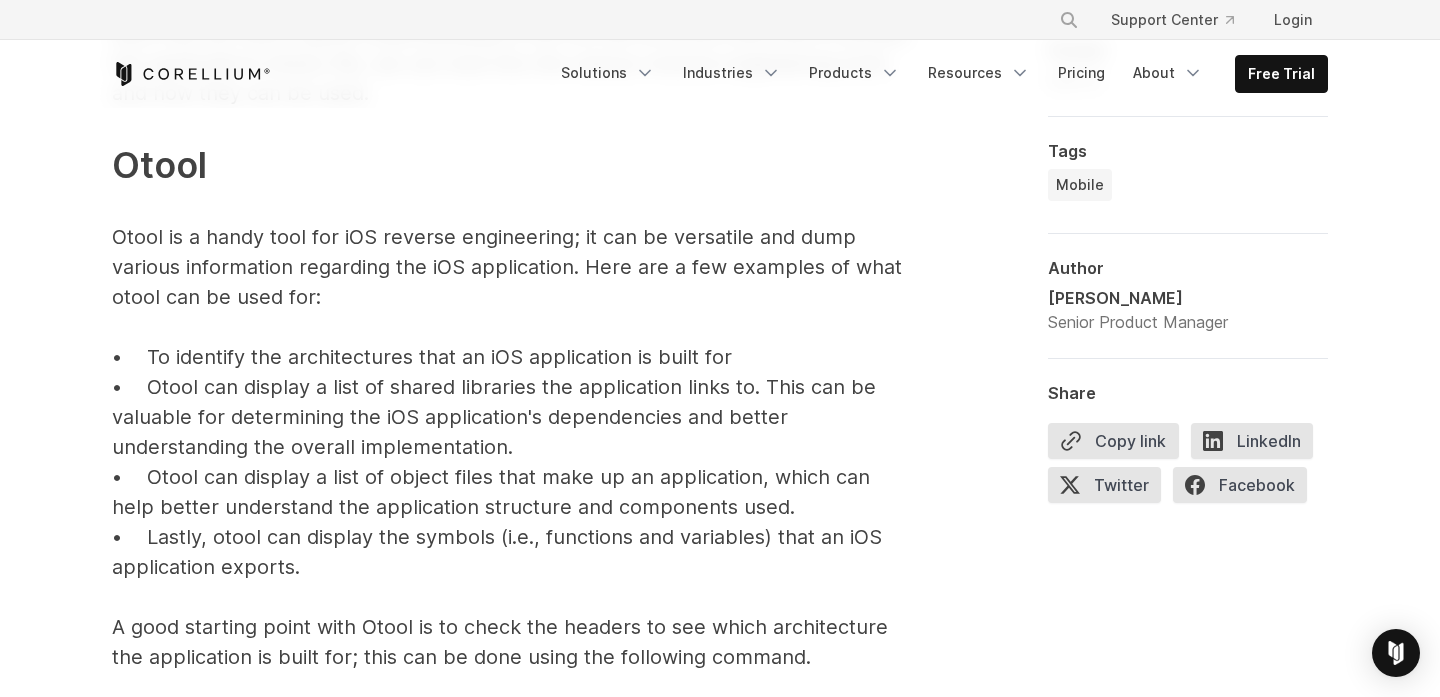 scroll, scrollTop: 4296, scrollLeft: 0, axis: vertical 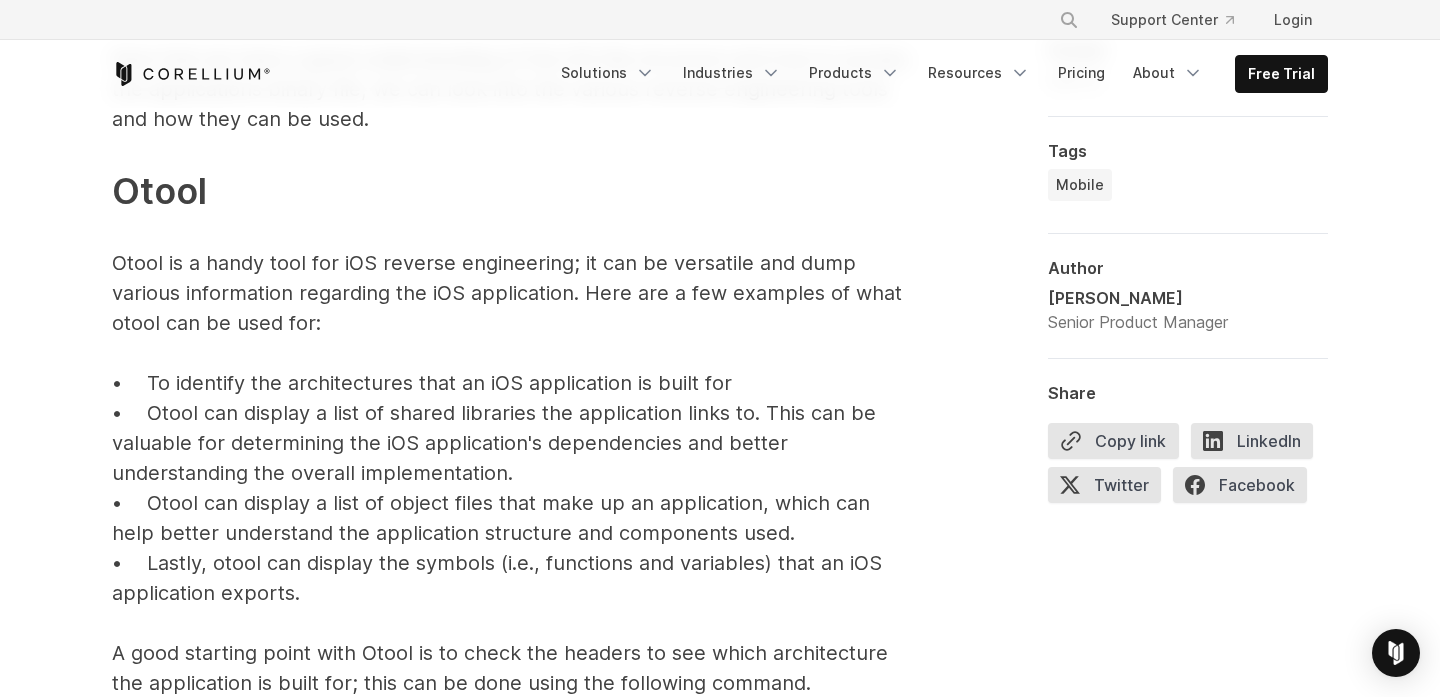 click on "Otool" at bounding box center [159, 191] 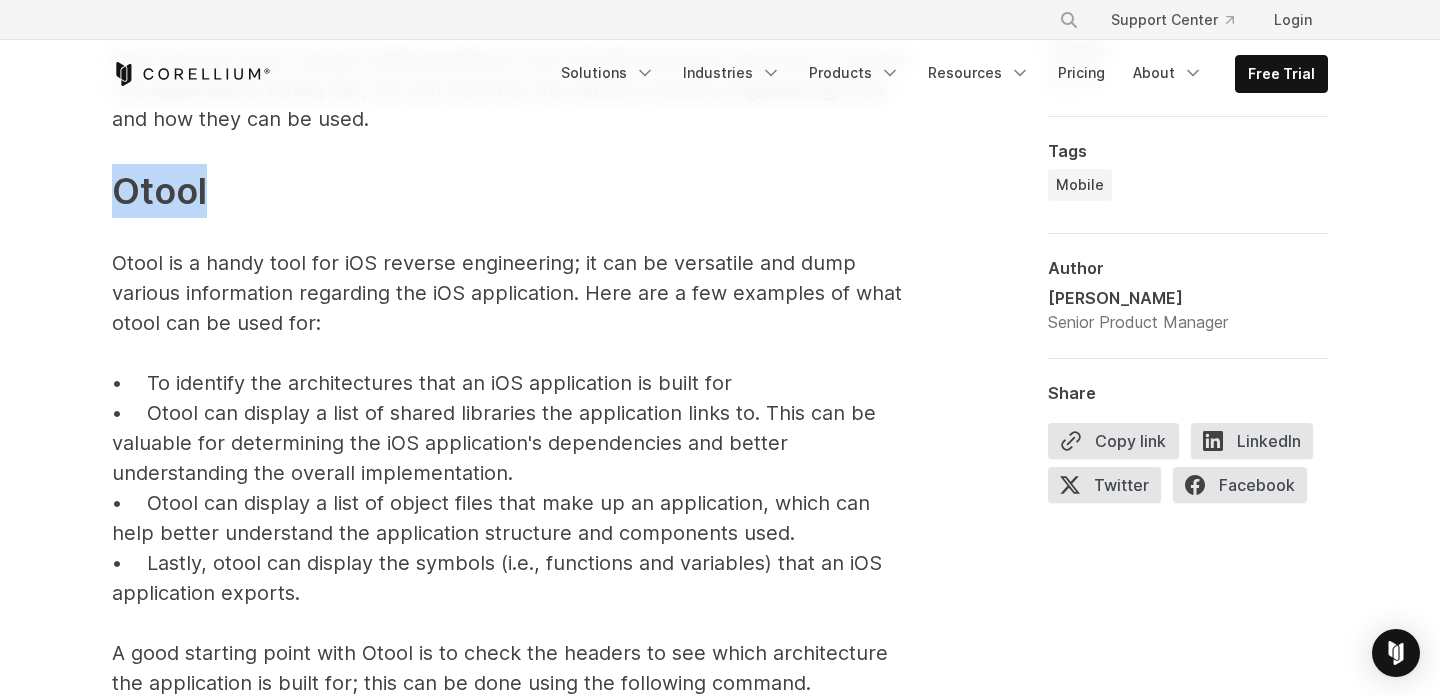 click on "Otool" at bounding box center [159, 191] 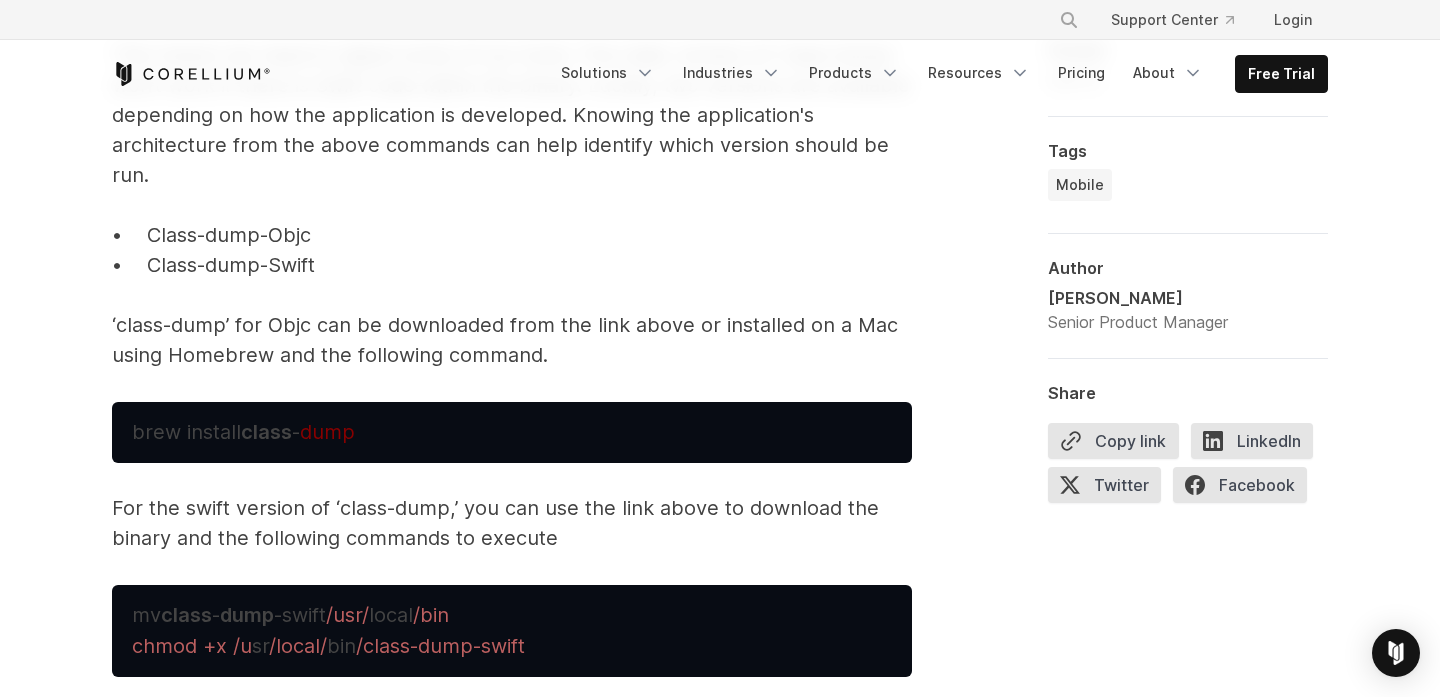 scroll, scrollTop: 6655, scrollLeft: 0, axis: vertical 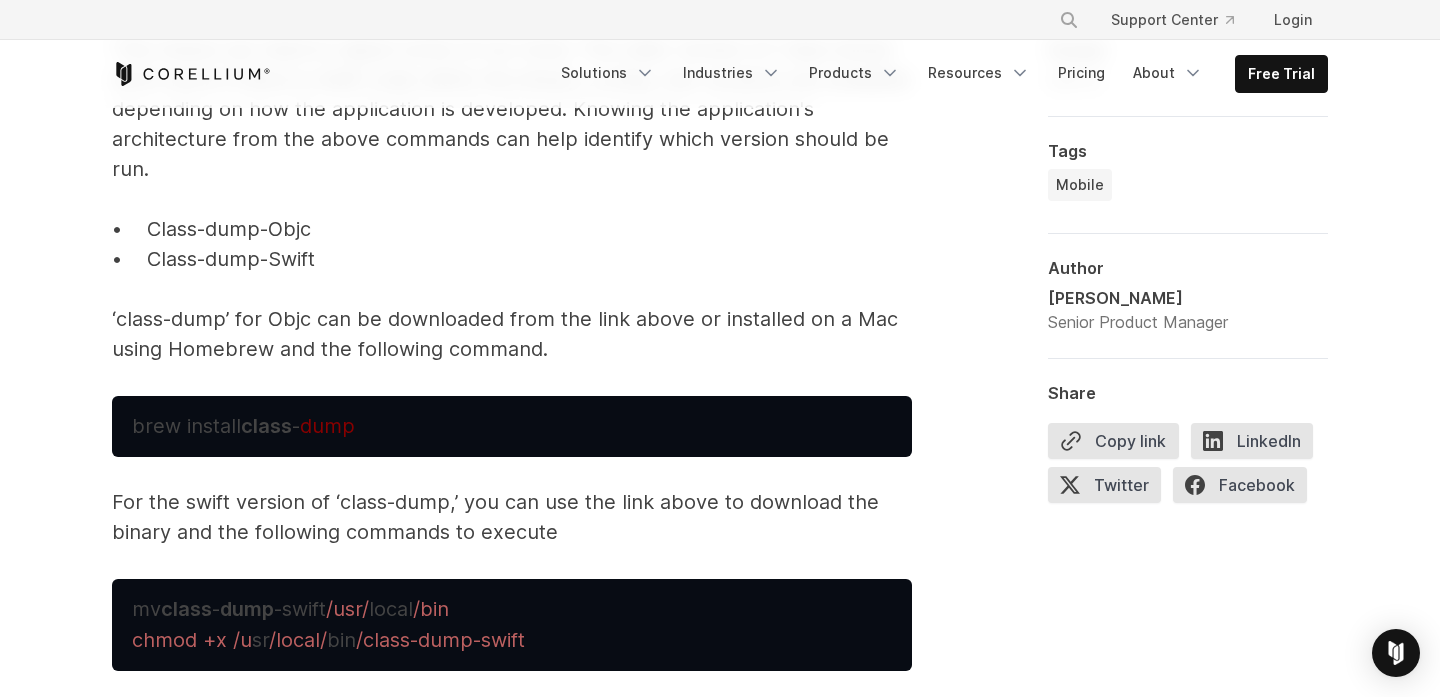 click on "class" at bounding box center (266, 426) 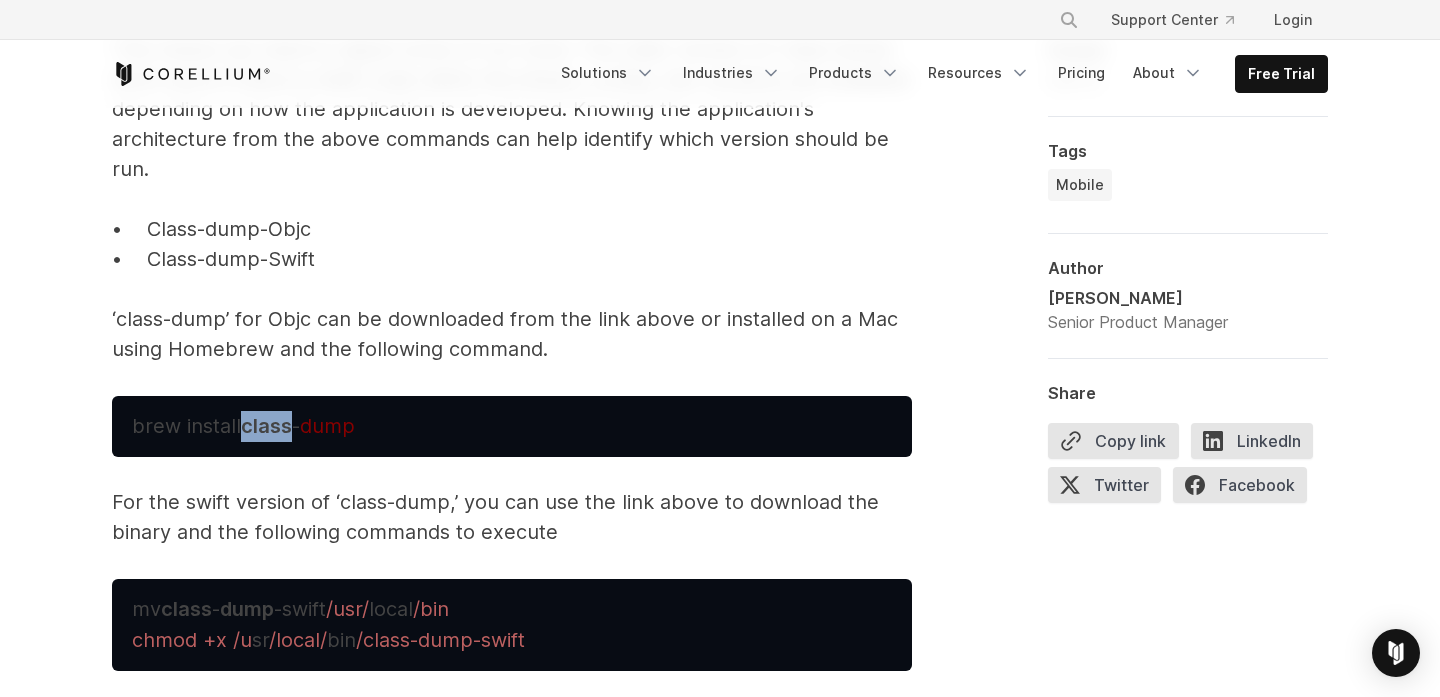 click on "class" at bounding box center (266, 426) 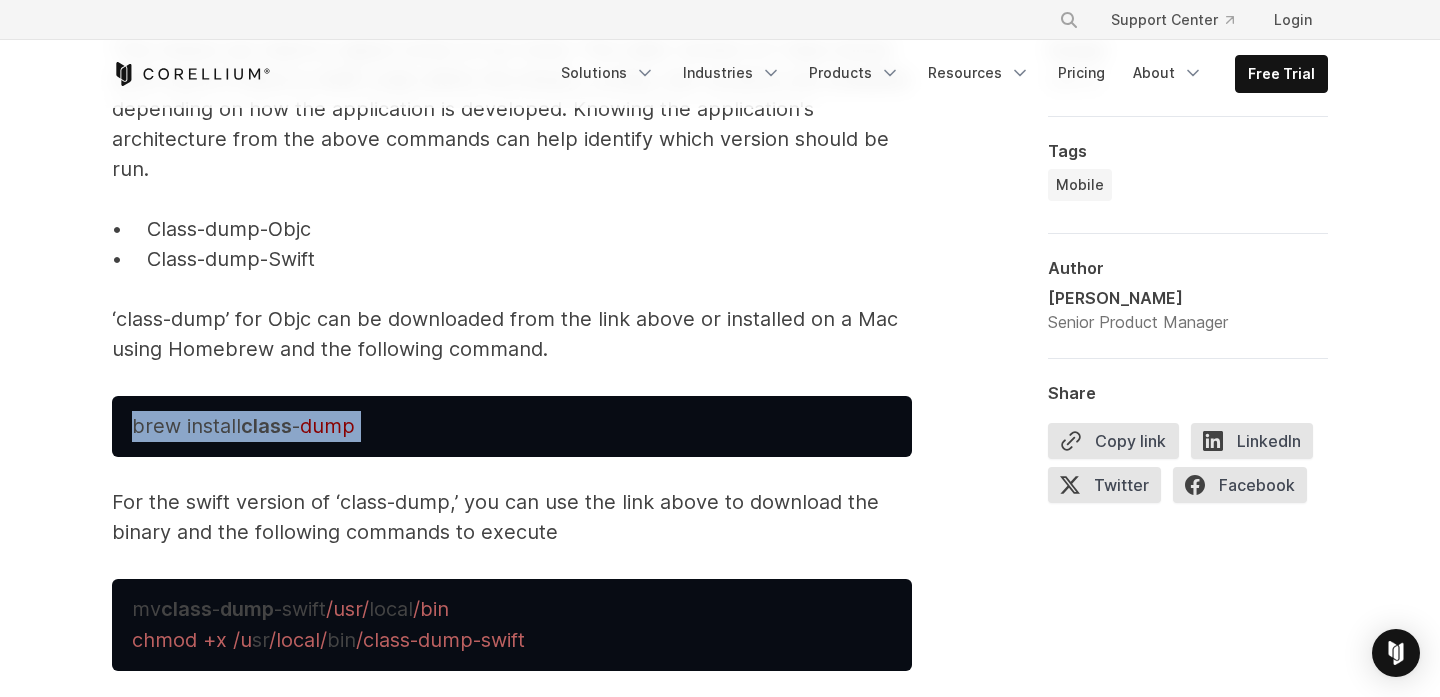click on "class" at bounding box center [266, 426] 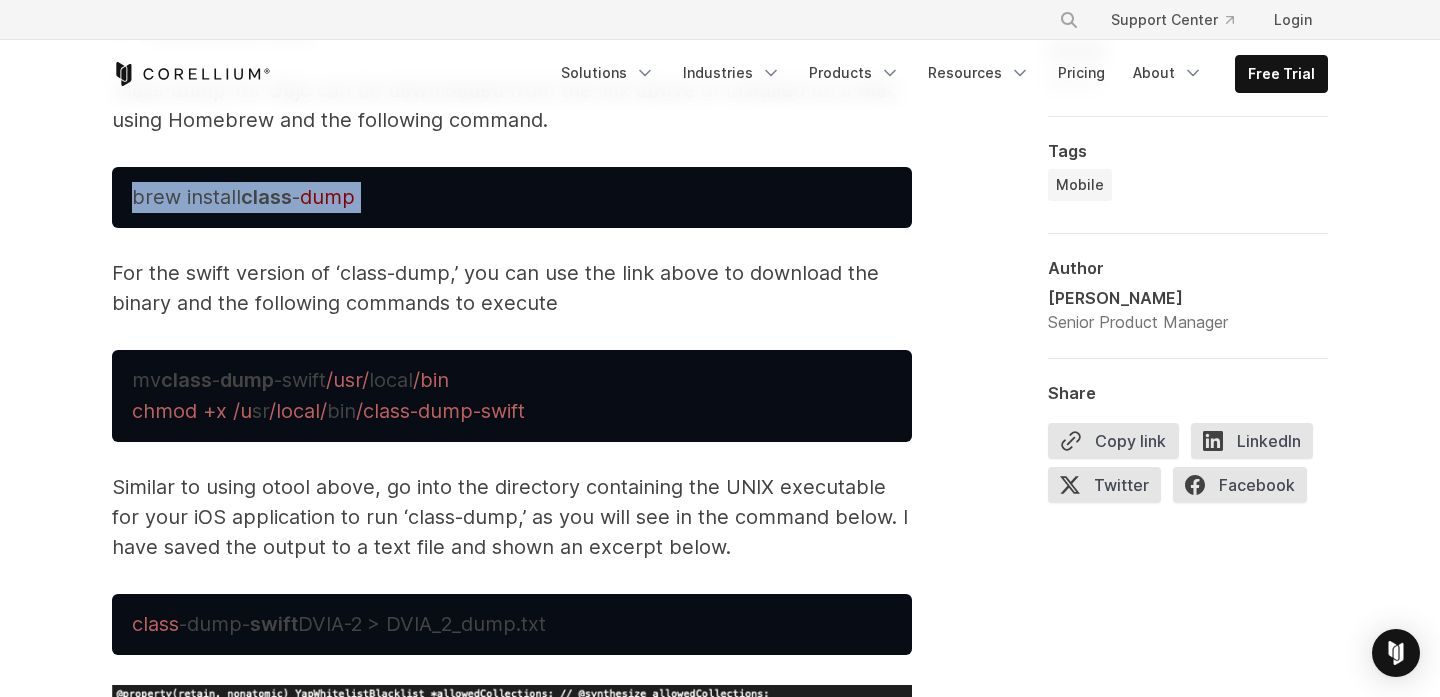 scroll, scrollTop: 6870, scrollLeft: 0, axis: vertical 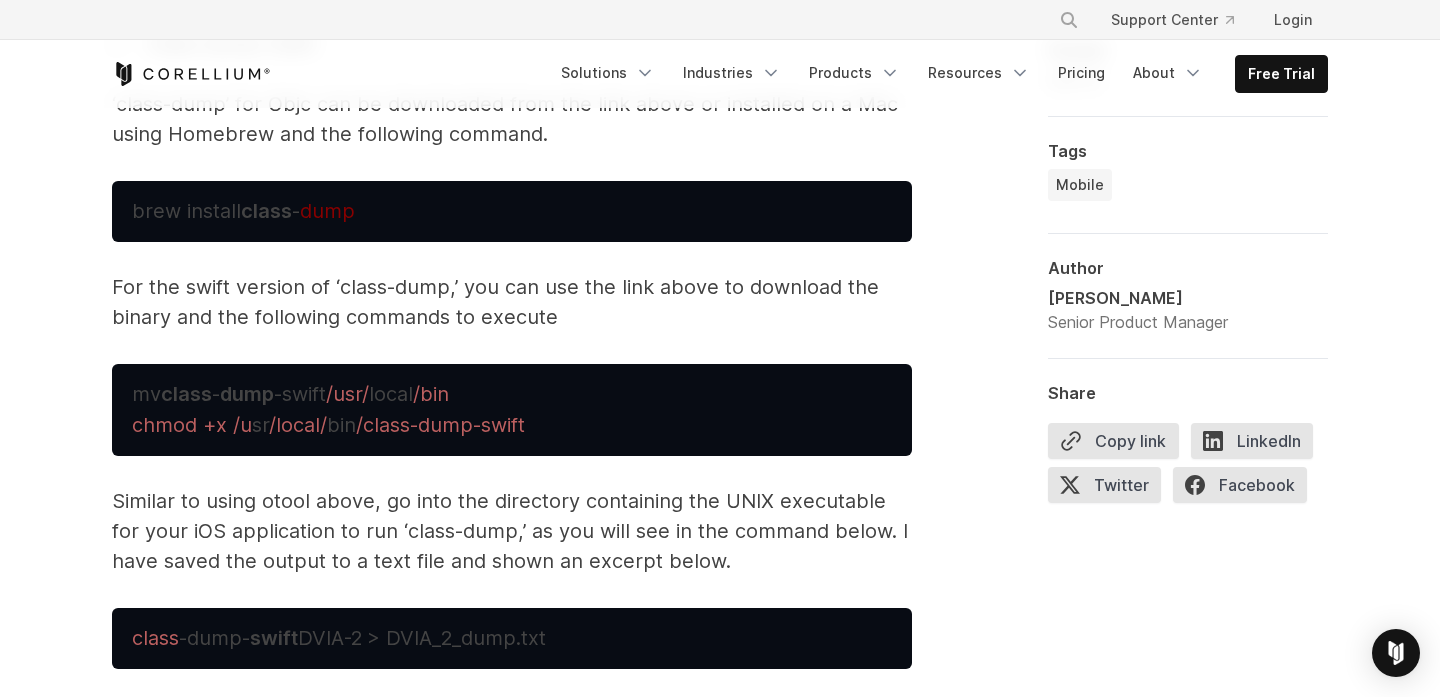click on "For the swift version of ‘class-dump,’ you can use the link above to download the binary and the following commands to execute" at bounding box center [512, 302] 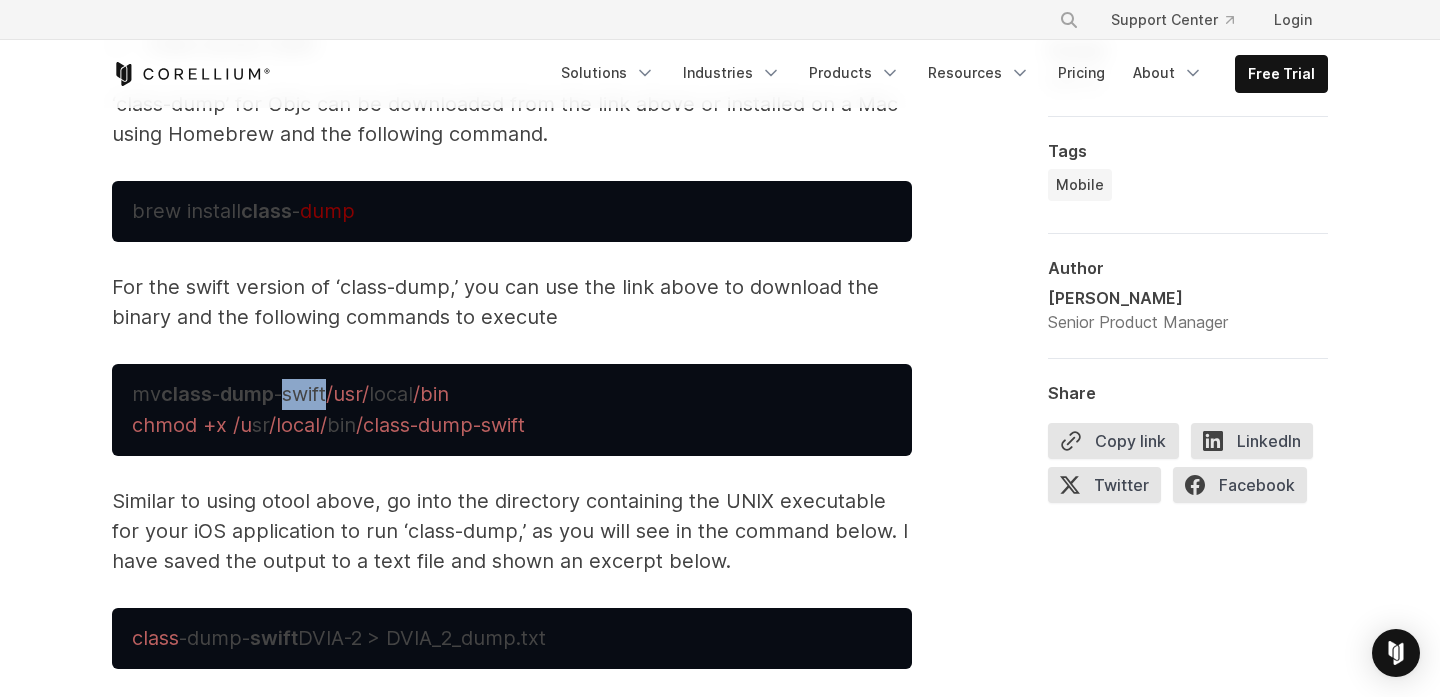 click on "mv  class - dump -swift" at bounding box center [229, 394] 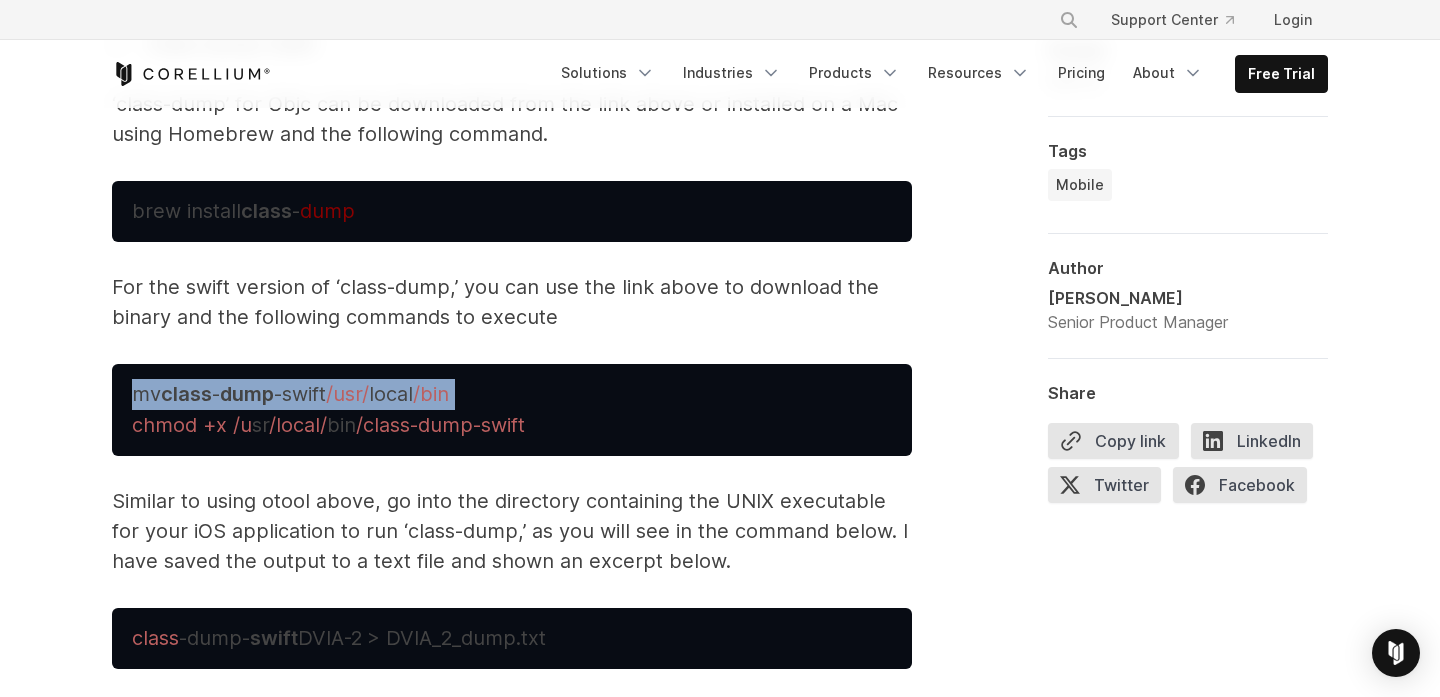 click on "mv  class - dump -swift" at bounding box center (229, 394) 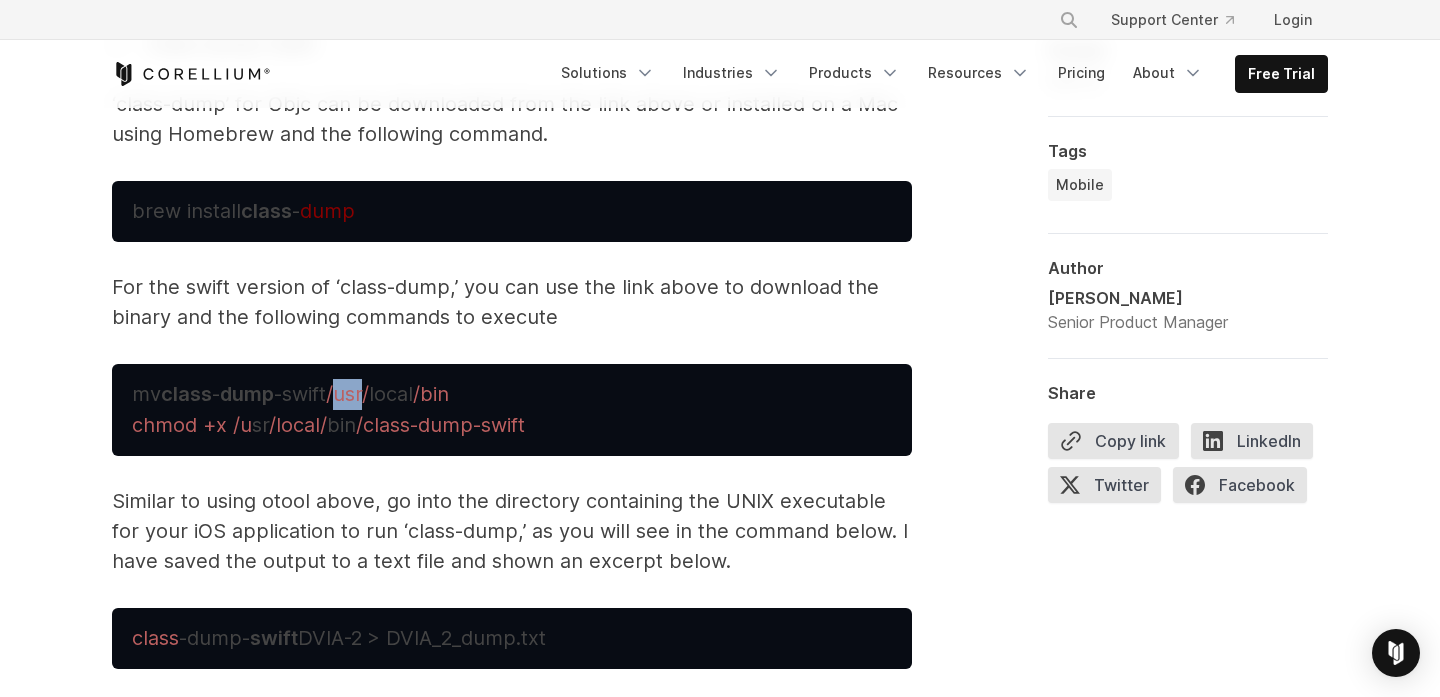 click on "mv  class - dump -swift  /usr/ local /bin chmod +x /u sr /local/ bin /class-dump-swift" at bounding box center (512, 410) 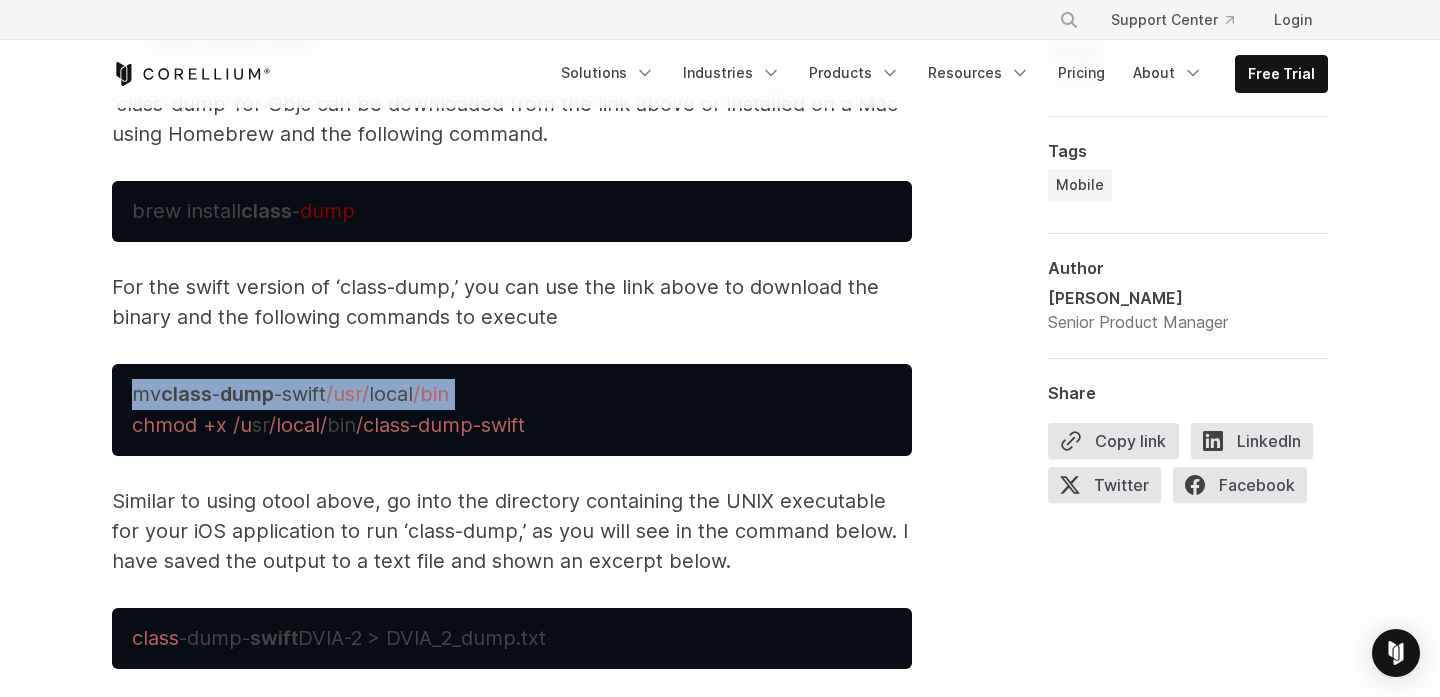 click on "mv  class - dump -swift  /usr/ local /bin chmod +x /u sr /local/ bin /class-dump-swift" at bounding box center (512, 410) 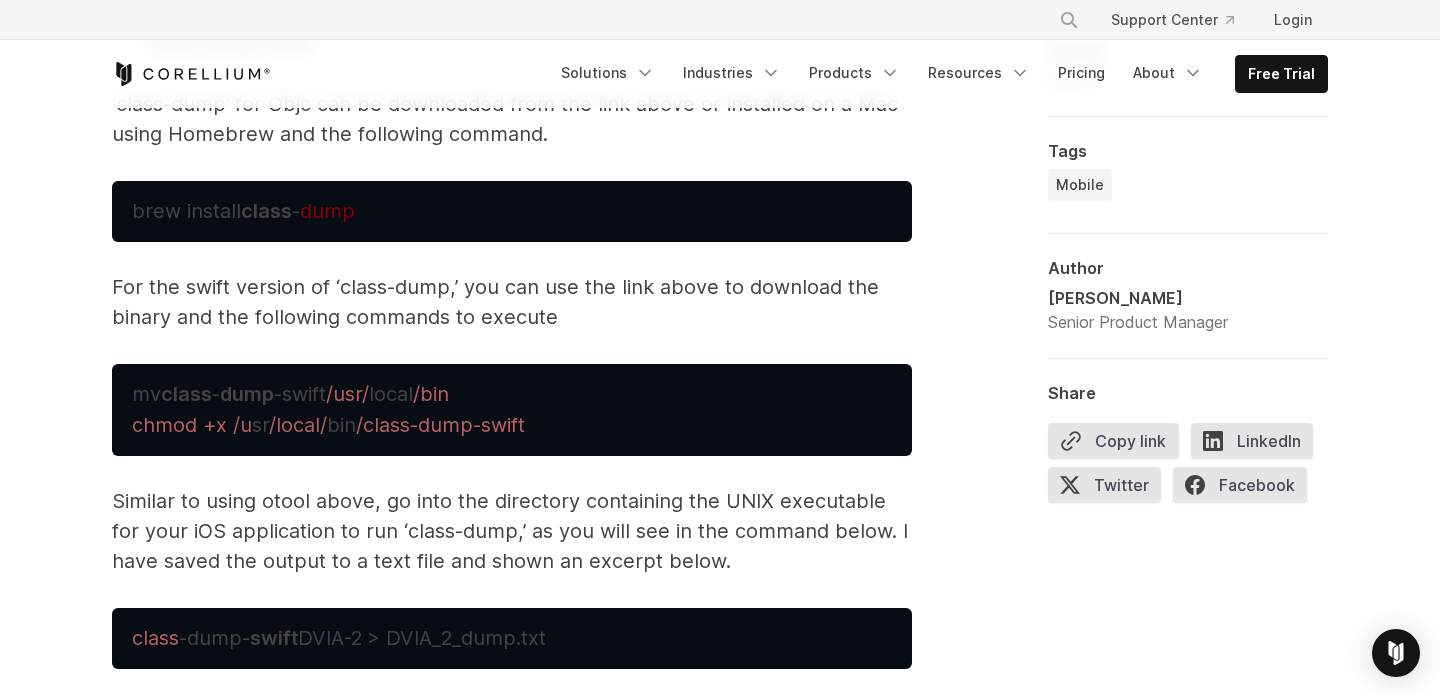 click on "/class-dump-swift" at bounding box center (440, 425) 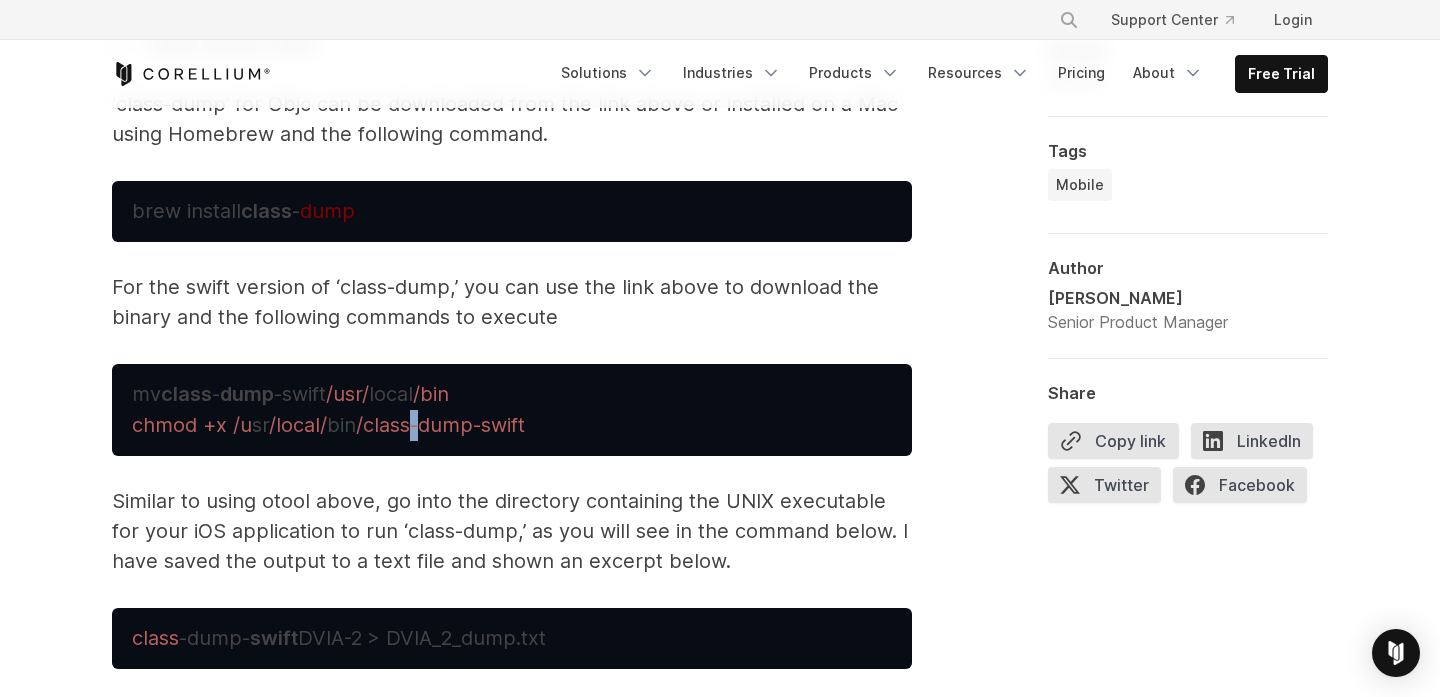 click on "/class-dump-swift" at bounding box center [440, 425] 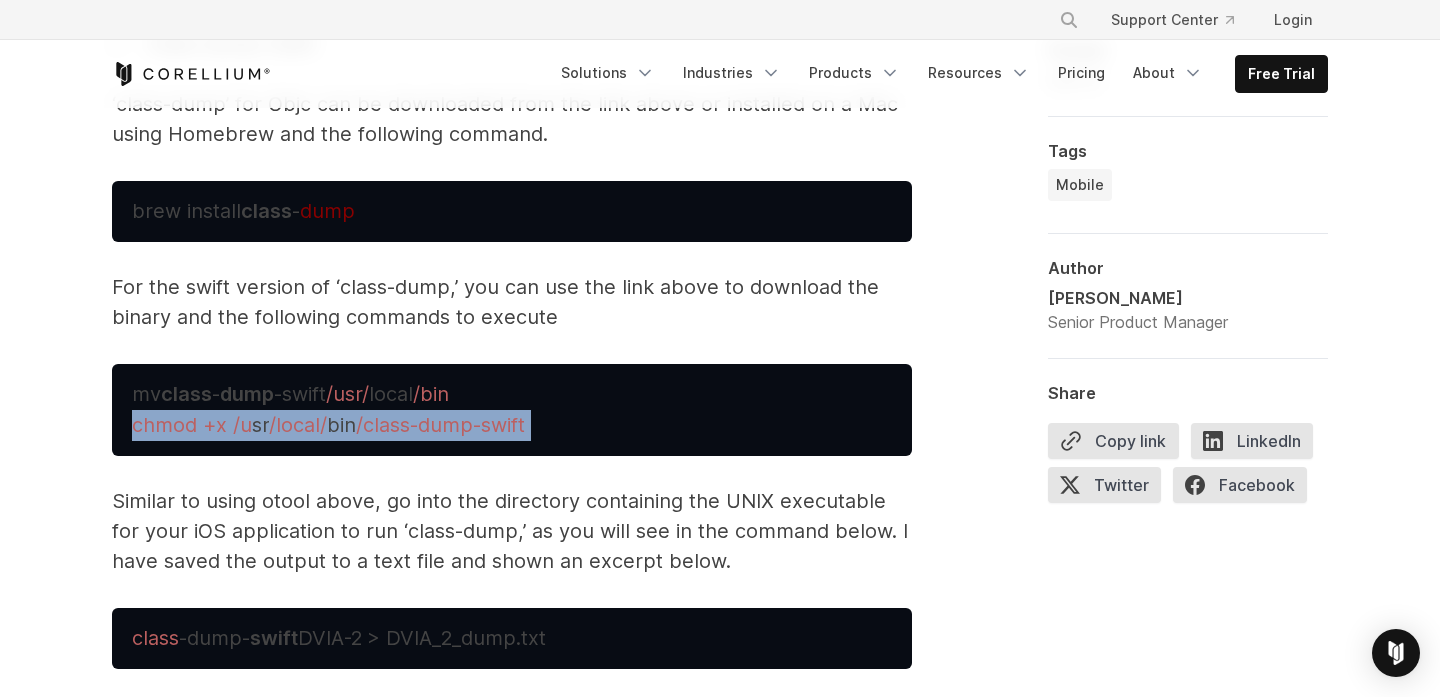 click on "/class-dump-swift" at bounding box center [440, 425] 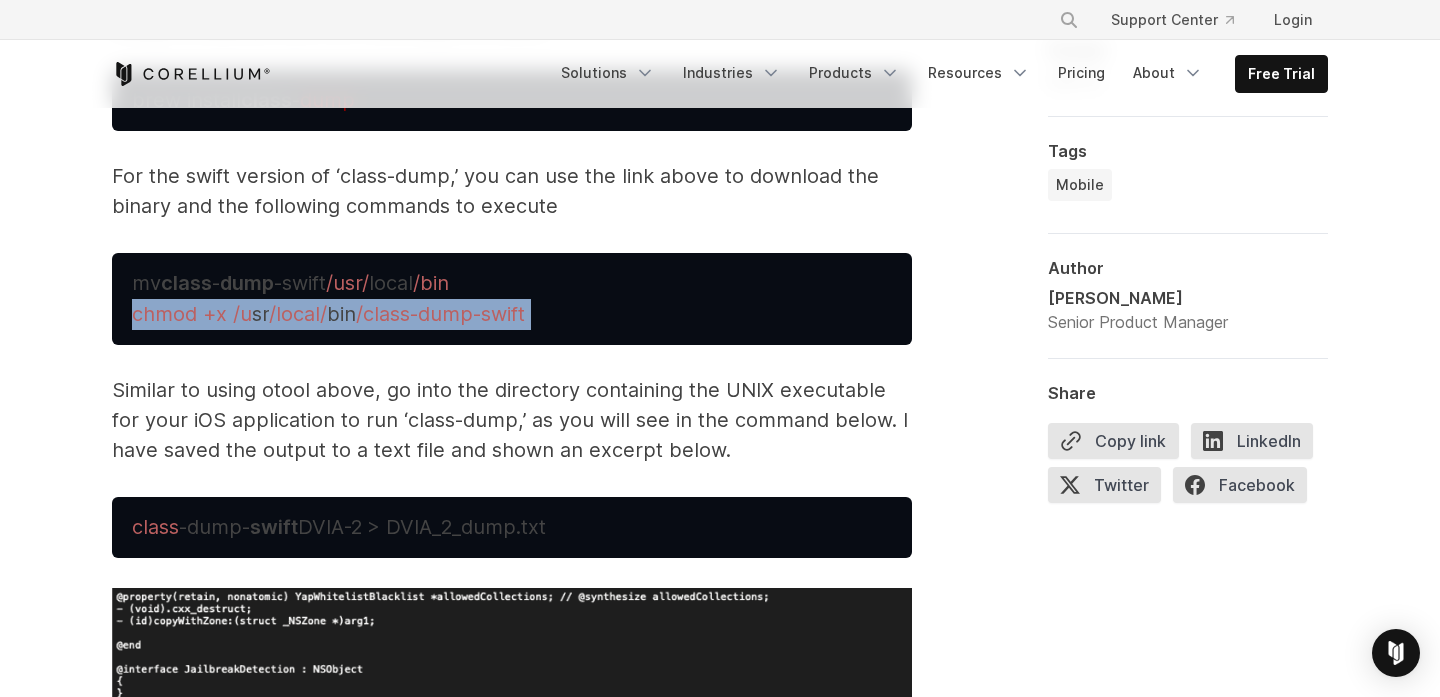 scroll, scrollTop: 7029, scrollLeft: 0, axis: vertical 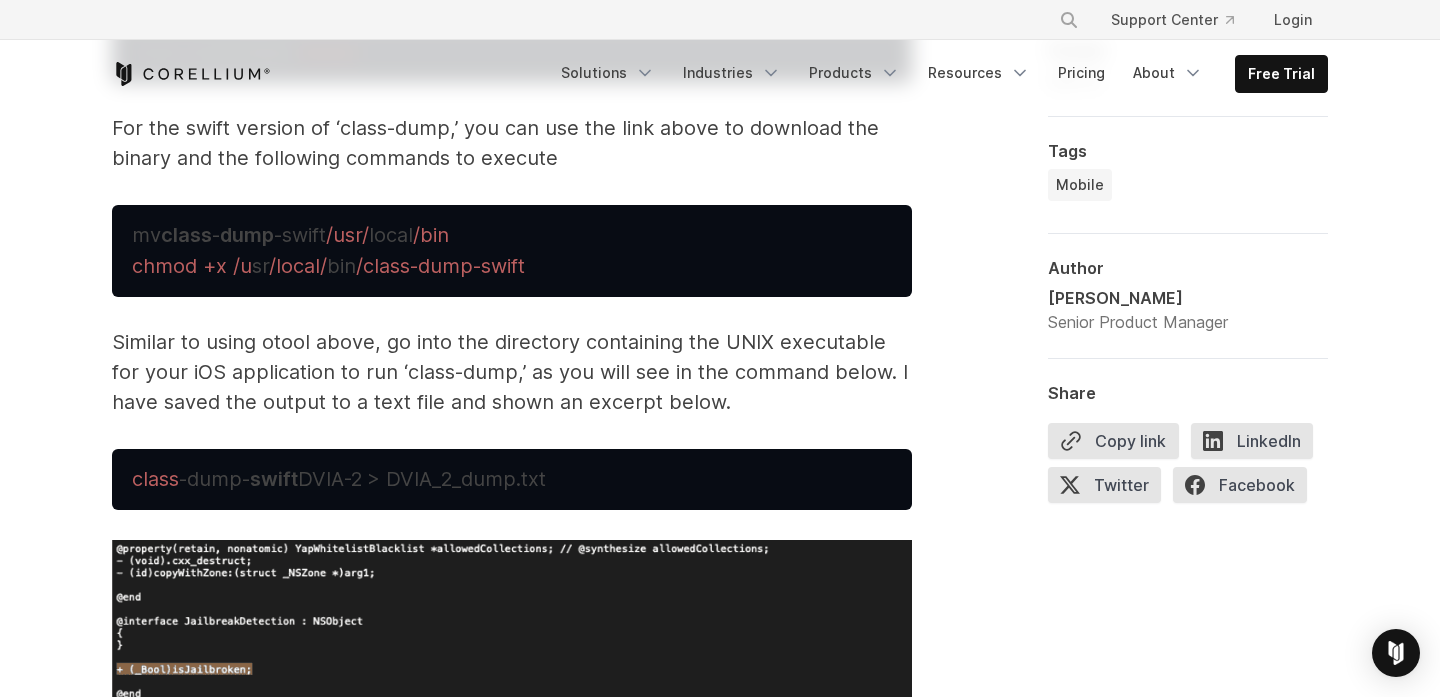 click on "class" at bounding box center [155, 479] 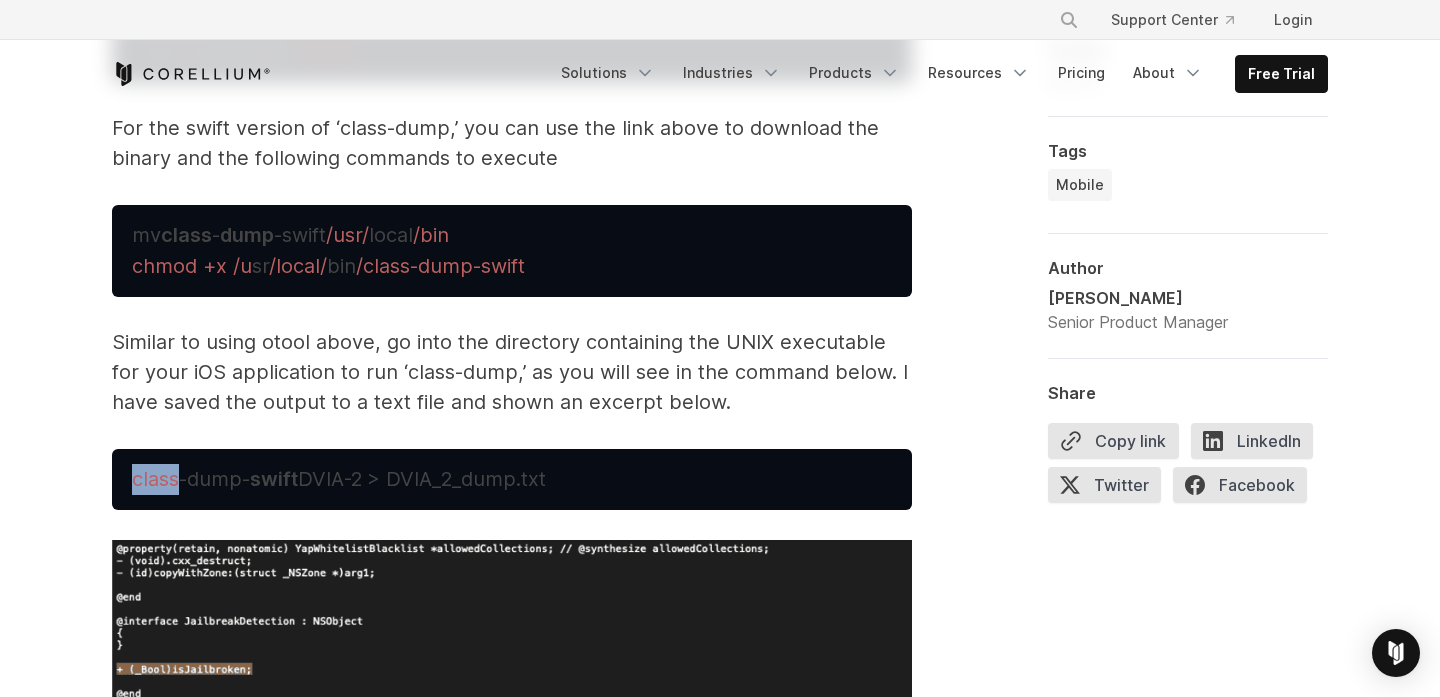 click on "class" at bounding box center [155, 479] 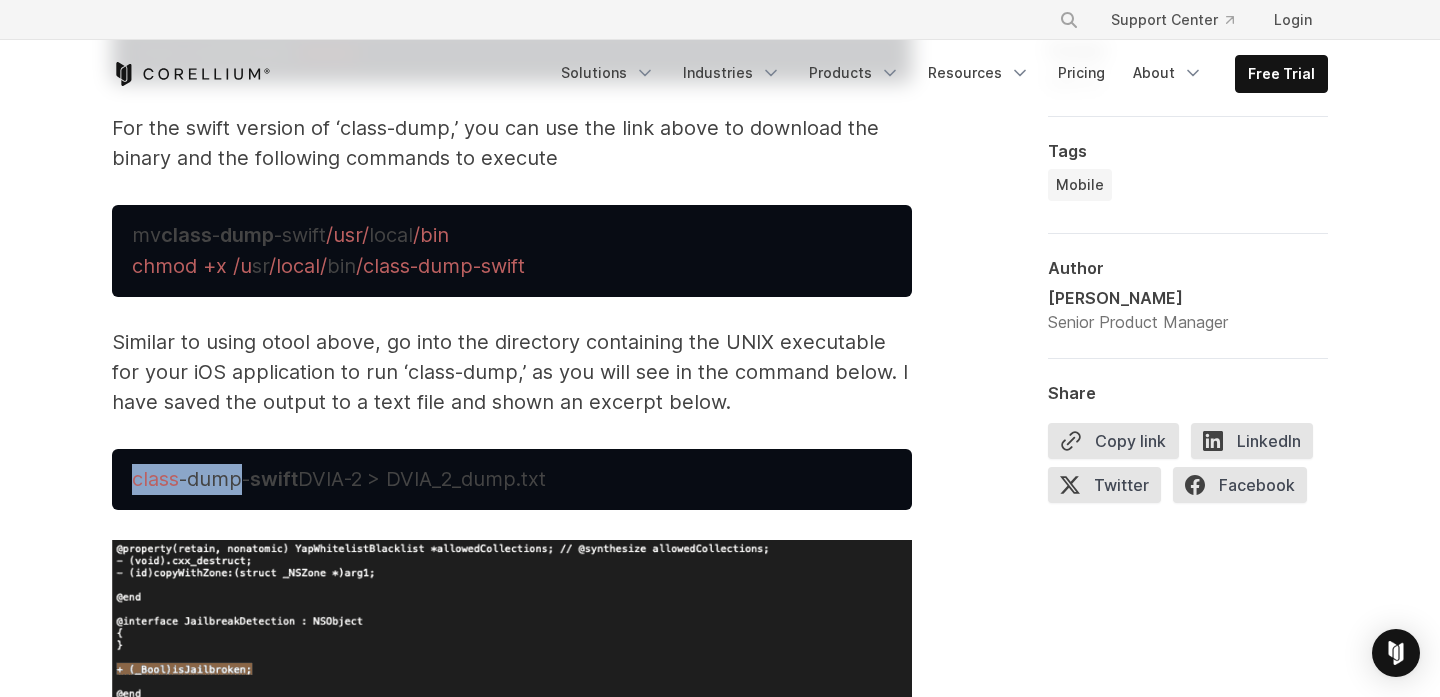 click on "-dump- swift  DVIA-2   > DVIA_2_dump.txt" at bounding box center (362, 479) 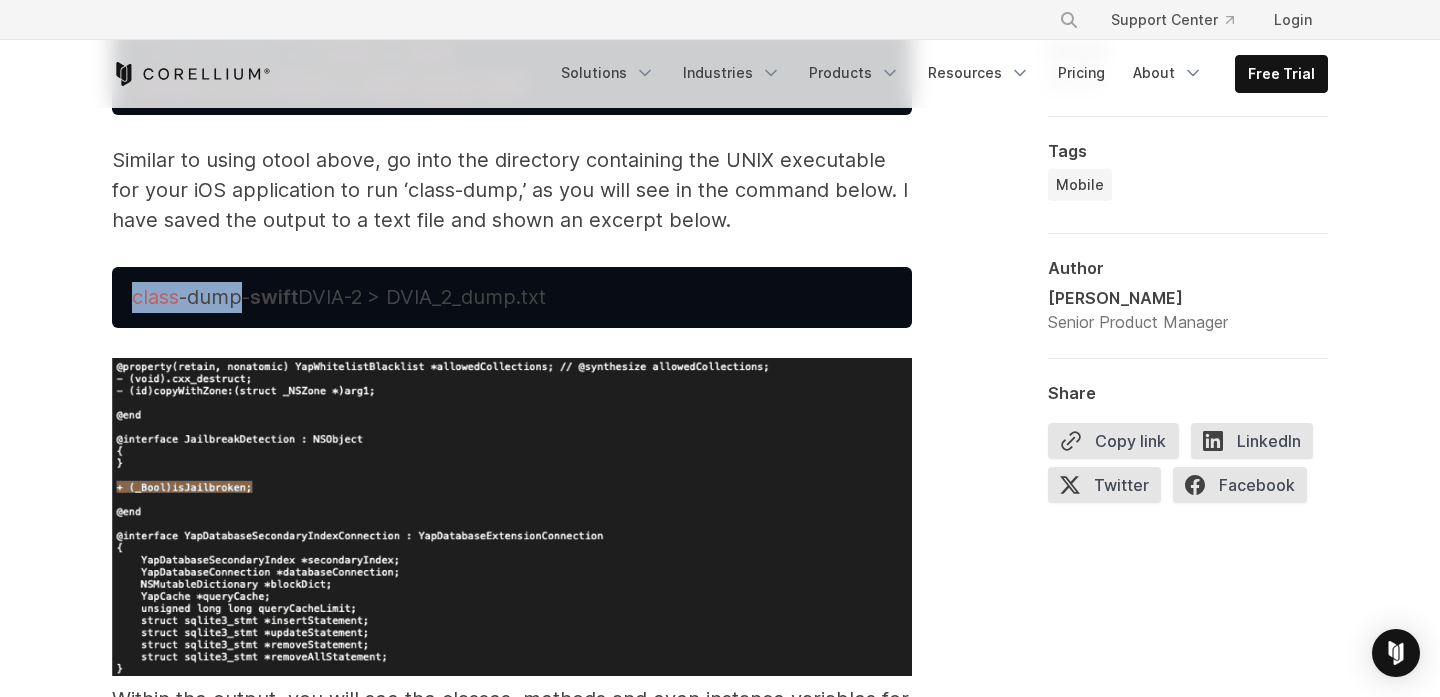 scroll, scrollTop: 7226, scrollLeft: 0, axis: vertical 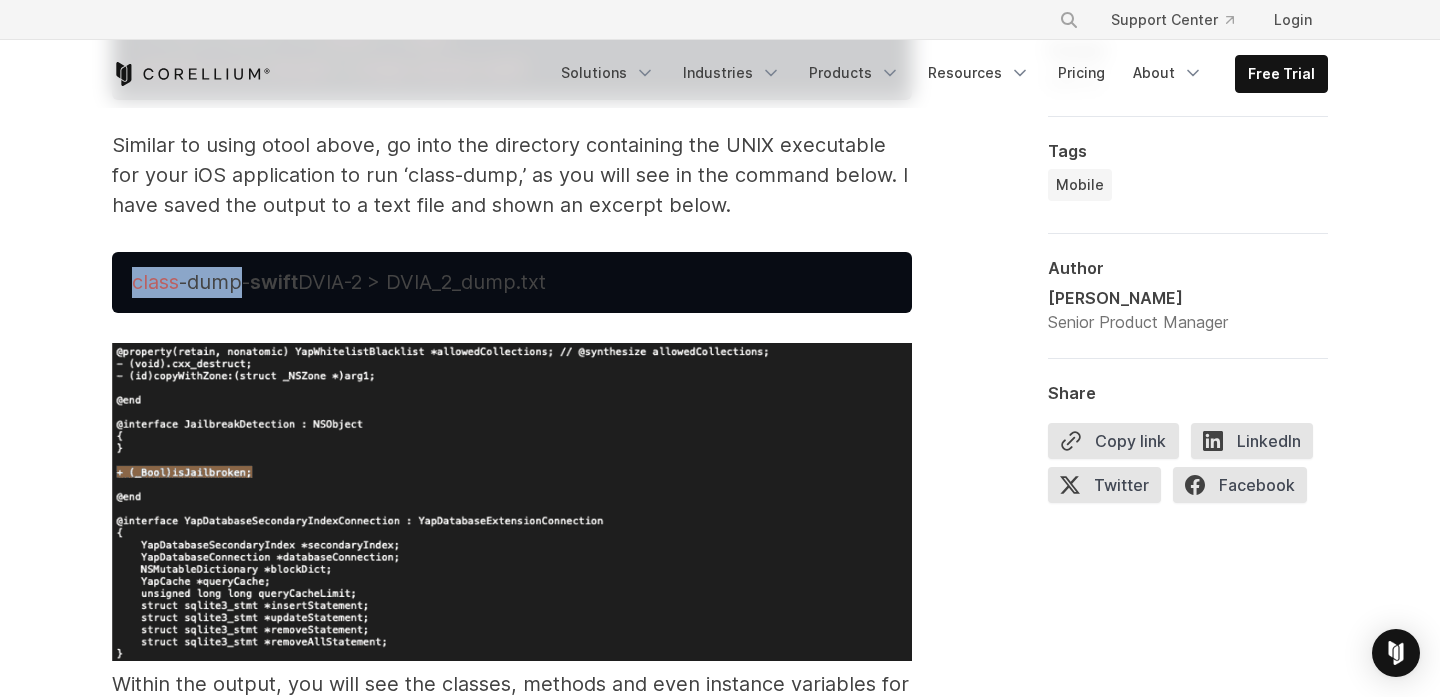 click on "class" at bounding box center [155, 282] 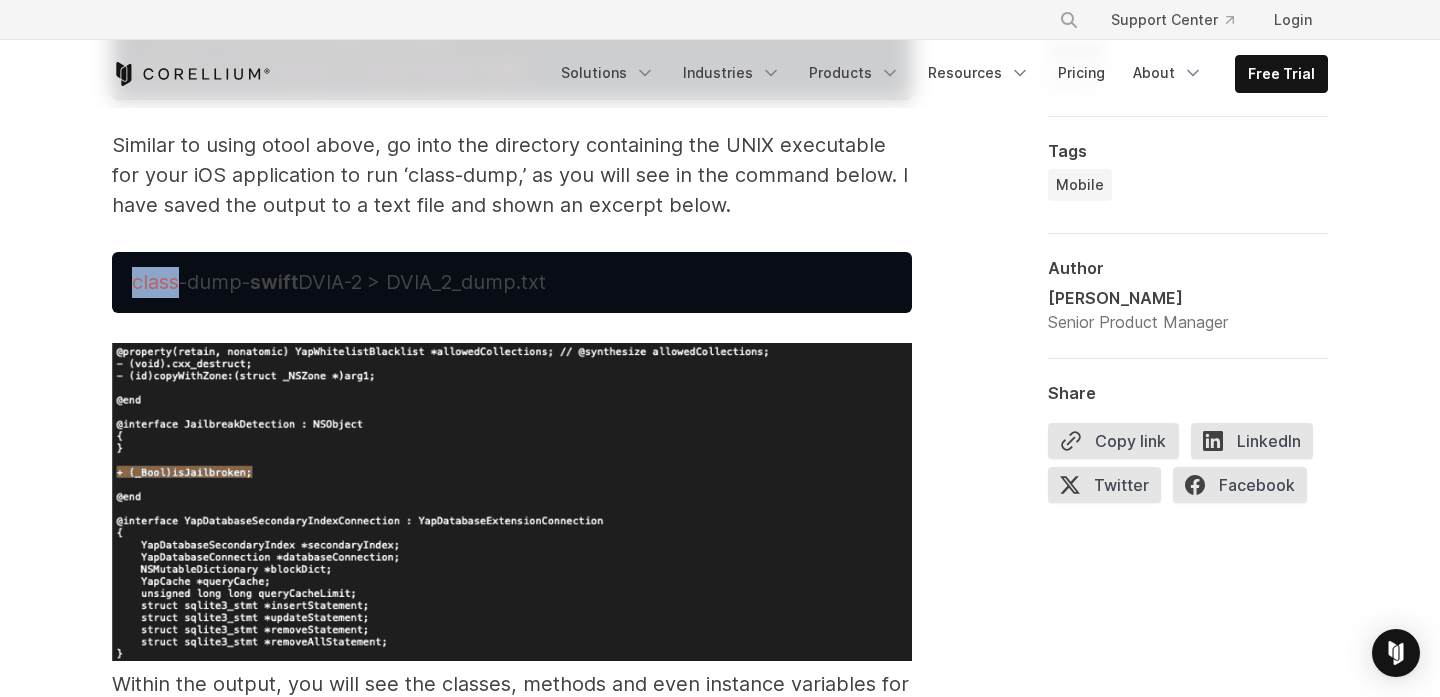 click on "class" at bounding box center [155, 282] 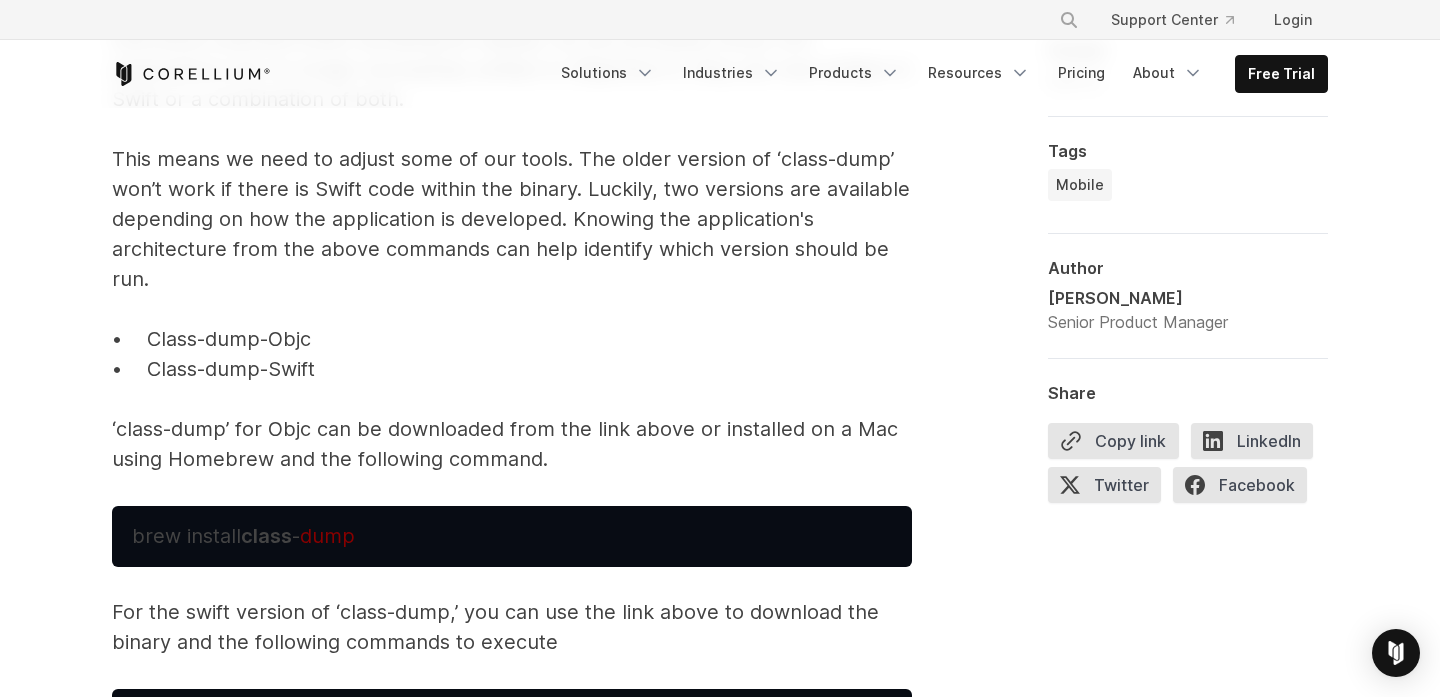 scroll, scrollTop: 6612, scrollLeft: 0, axis: vertical 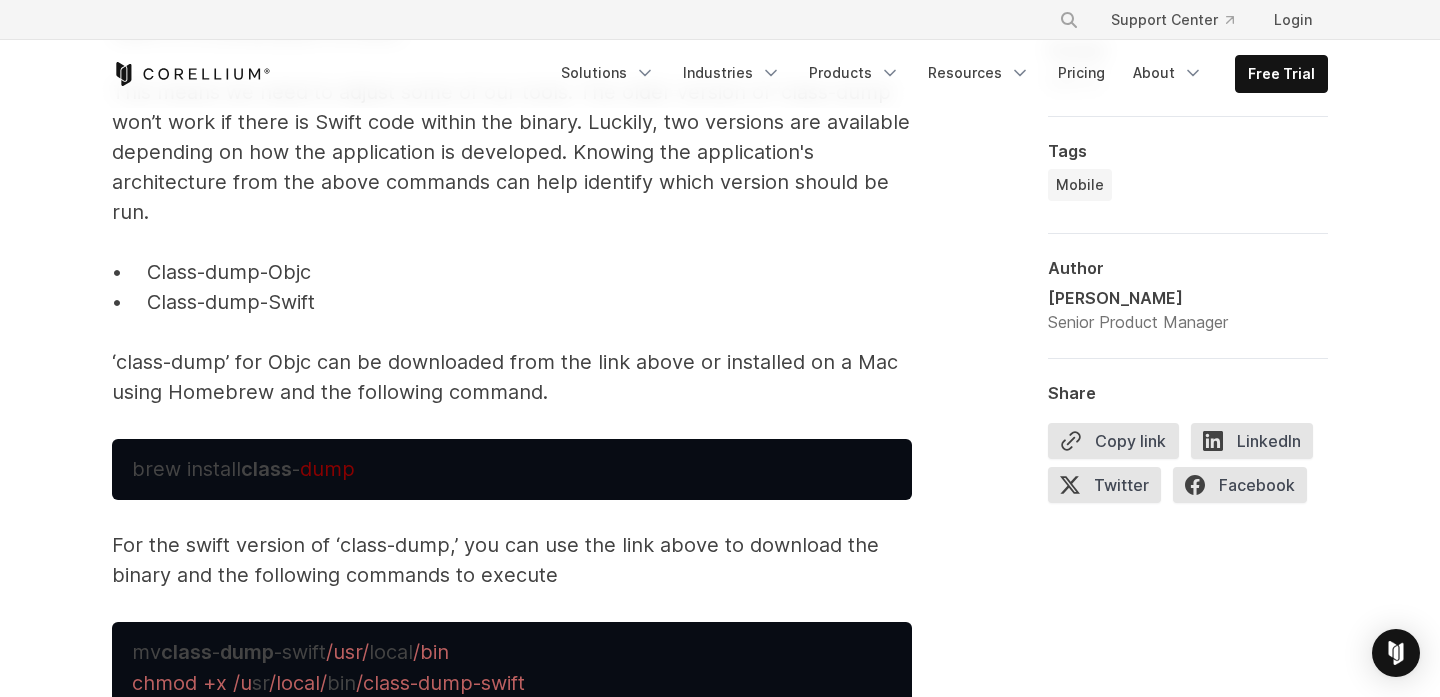 click on "While just looking at this information will not lead you directly to a vulnerability, you can see the shared libraries that are in use by the application along with associated versions. Taking that information and doing additional research on publicly available exploits can increase your testing coverage and uncover potentially high-risk vulnerabilities. Class-Dump Another great way to understand an iOS application's behavior is to read the interfaces exposed when dumping its classes. As you probably know, iOS applications are no longer exclusively written in Objective-C; they are now written in Swift or a combination of both. This means we need to adjust some of our tools. The older version of ‘class-dump’ won’t work if there is Swift code within the binary. Luckily, two versions are available depending on how the application is developed. Knowing the application's architecture from the above commands can help identify which version should be run. •    Class-dump-Objc •    Class-dump-Swift" at bounding box center [512, 50] 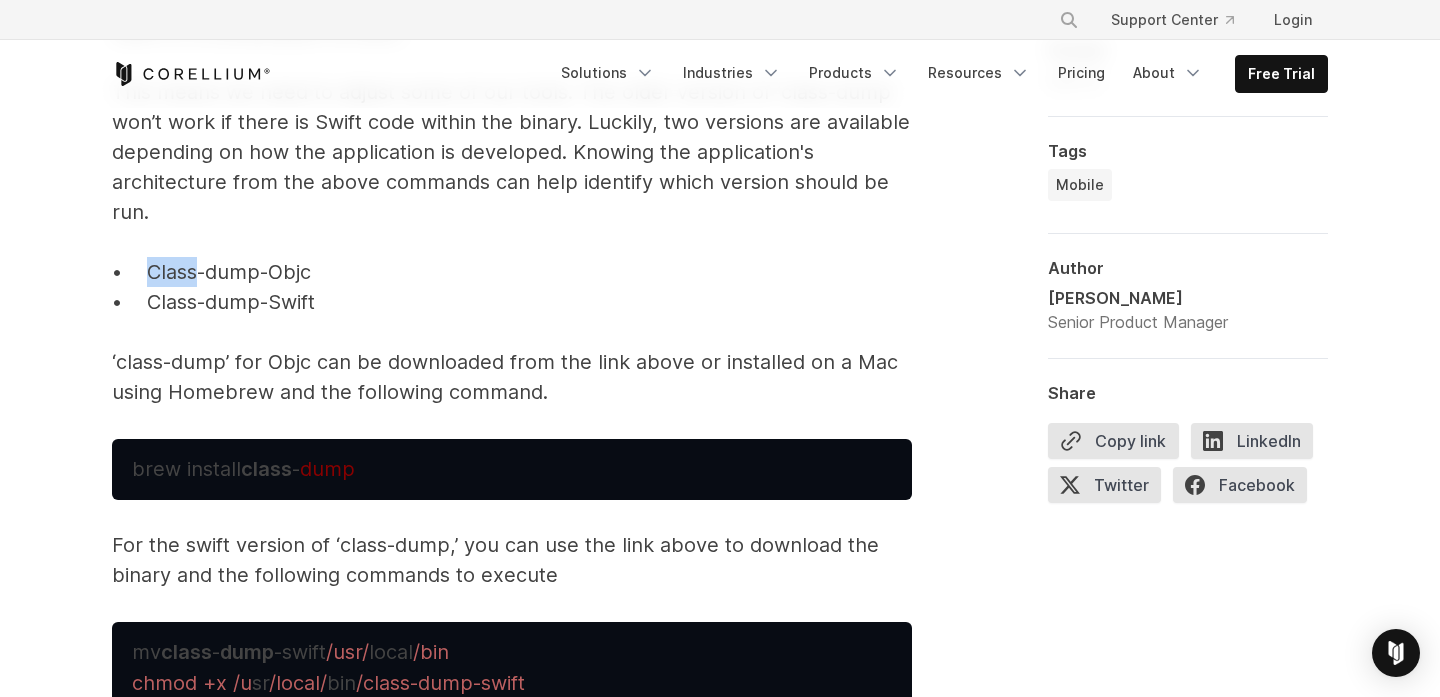 click on "While just looking at this information will not lead you directly to a vulnerability, you can see the shared libraries that are in use by the application along with associated versions. Taking that information and doing additional research on publicly available exploits can increase your testing coverage and uncover potentially high-risk vulnerabilities. Class-Dump Another great way to understand an iOS application's behavior is to read the interfaces exposed when dumping its classes. As you probably know, iOS applications are no longer exclusively written in Objective-C; they are now written in Swift or a combination of both. This means we need to adjust some of our tools. The older version of ‘class-dump’ won’t work if there is Swift code within the binary. Luckily, two versions are available depending on how the application is developed. Knowing the application's architecture from the above commands can help identify which version should be run. •    Class-dump-Objc •    Class-dump-Swift" at bounding box center (512, 50) 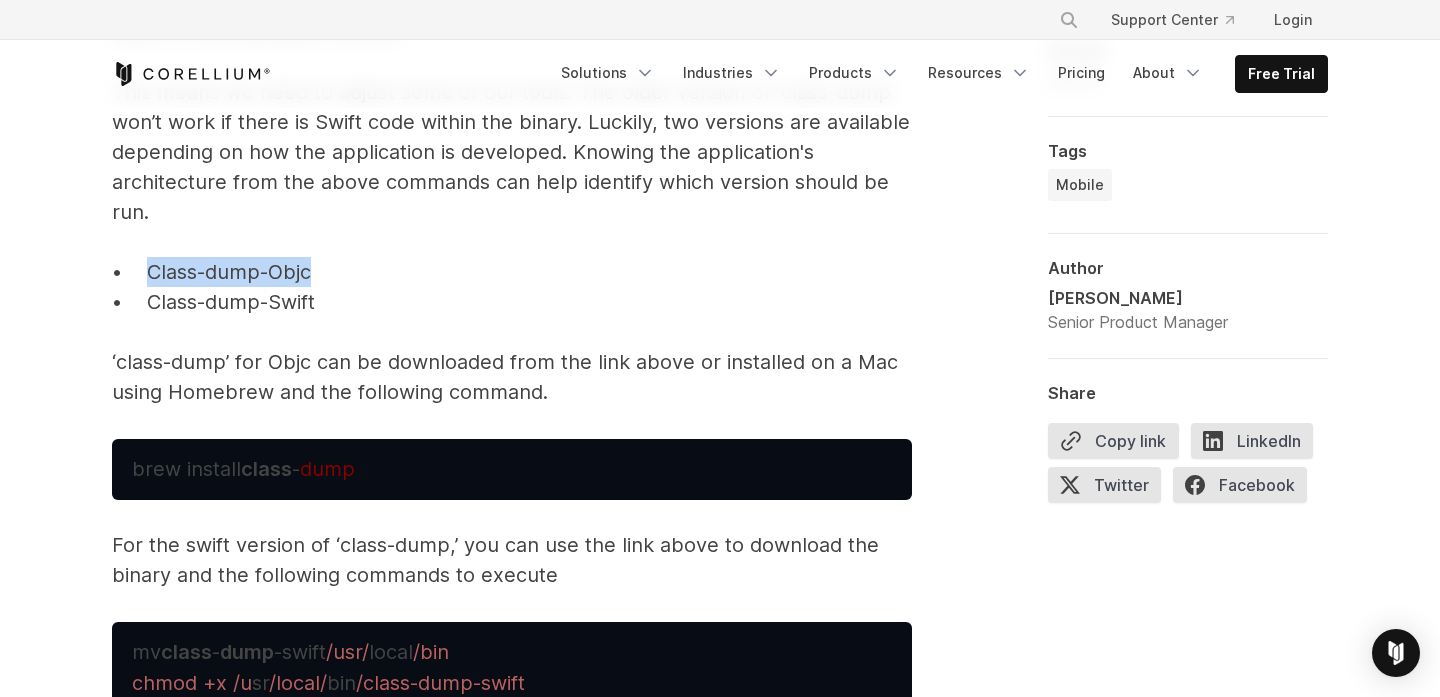 click on "While just looking at this information will not lead you directly to a vulnerability, you can see the shared libraries that are in use by the application along with associated versions. Taking that information and doing additional research on publicly available exploits can increase your testing coverage and uncover potentially high-risk vulnerabilities. Class-Dump Another great way to understand an iOS application's behavior is to read the interfaces exposed when dumping its classes. As you probably know, iOS applications are no longer exclusively written in Objective-C; they are now written in Swift or a combination of both. This means we need to adjust some of our tools. The older version of ‘class-dump’ won’t work if there is Swift code within the binary. Luckily, two versions are available depending on how the application is developed. Knowing the application's architecture from the above commands can help identify which version should be run. •    Class-dump-Objc •    Class-dump-Swift" at bounding box center [512, 50] 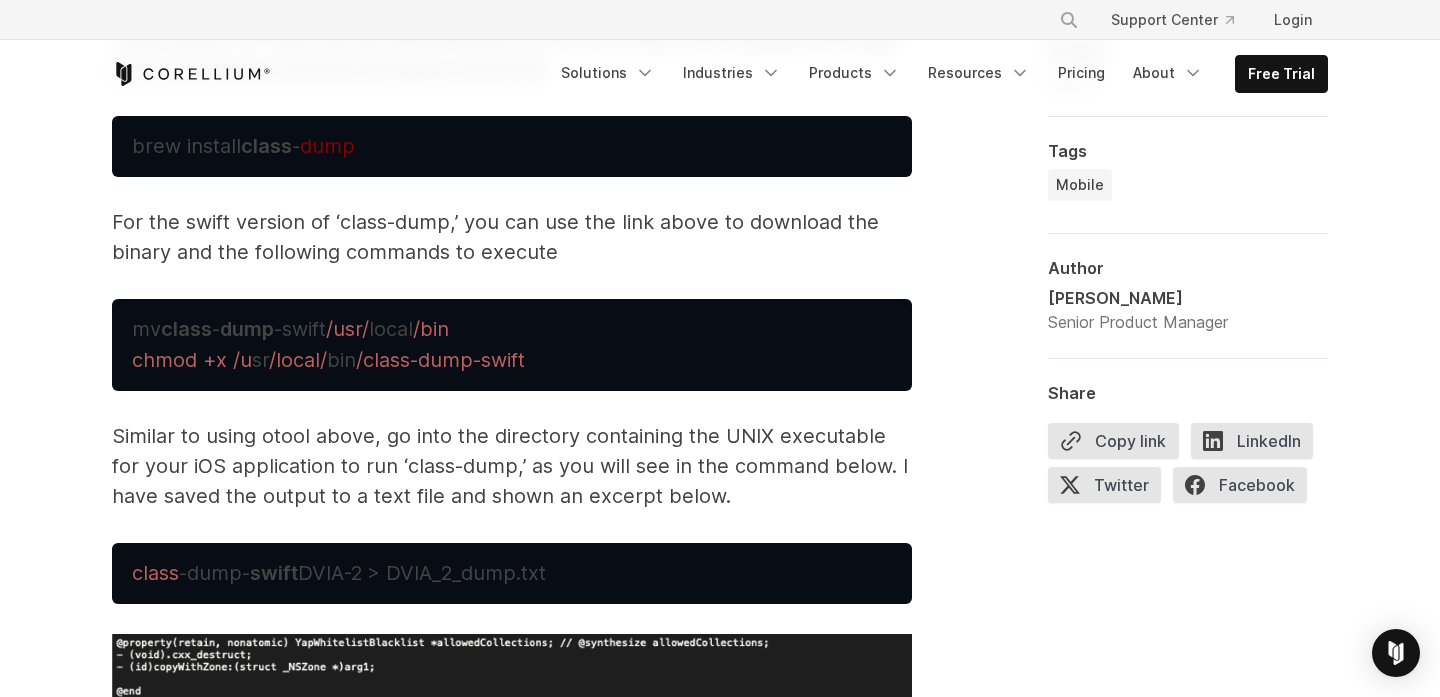 scroll, scrollTop: 6763, scrollLeft: 0, axis: vertical 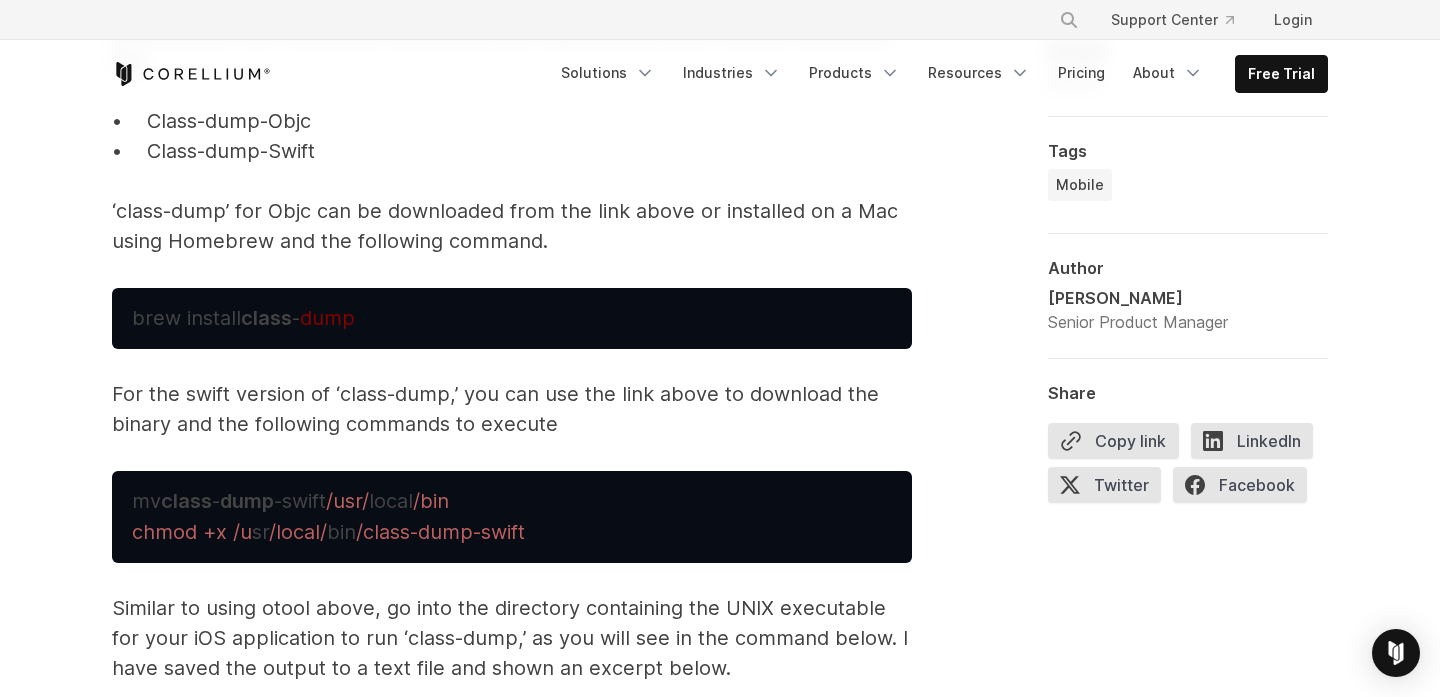 click on "brew install  class -" at bounding box center [216, 318] 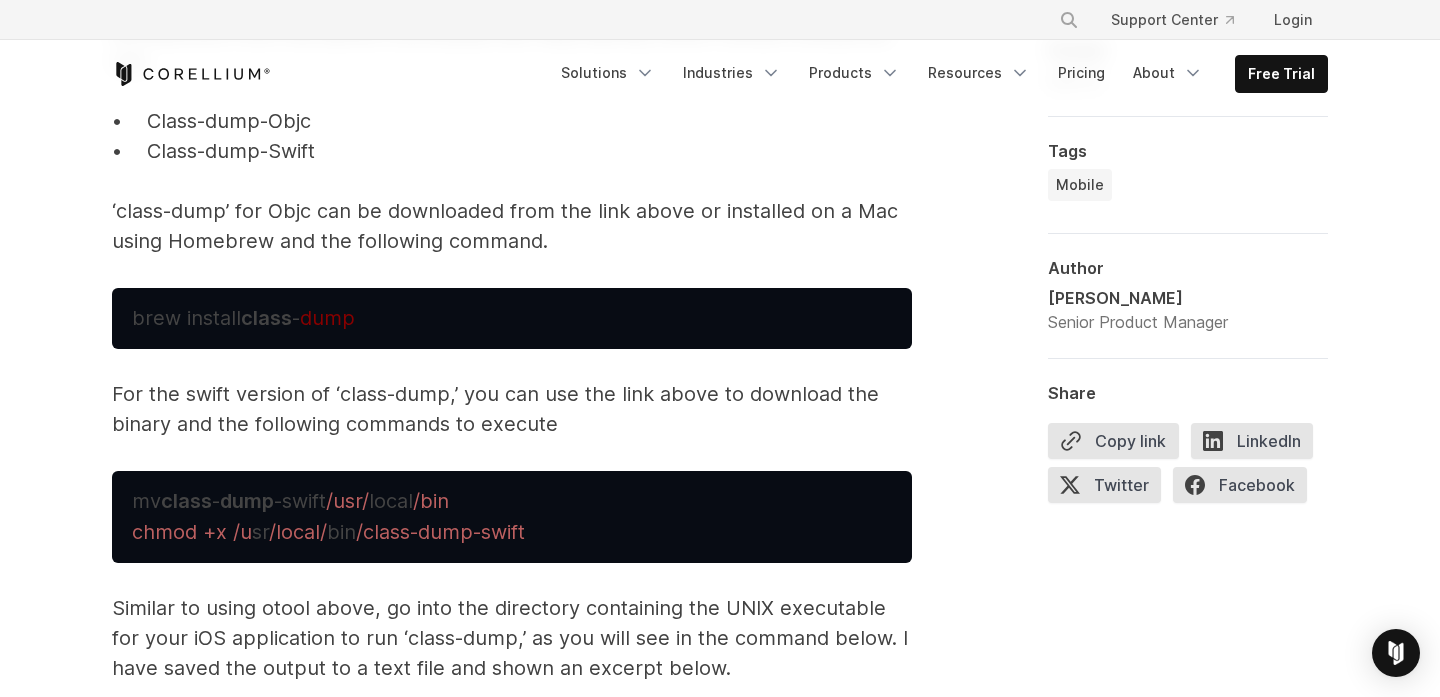 click on "class" at bounding box center (266, 318) 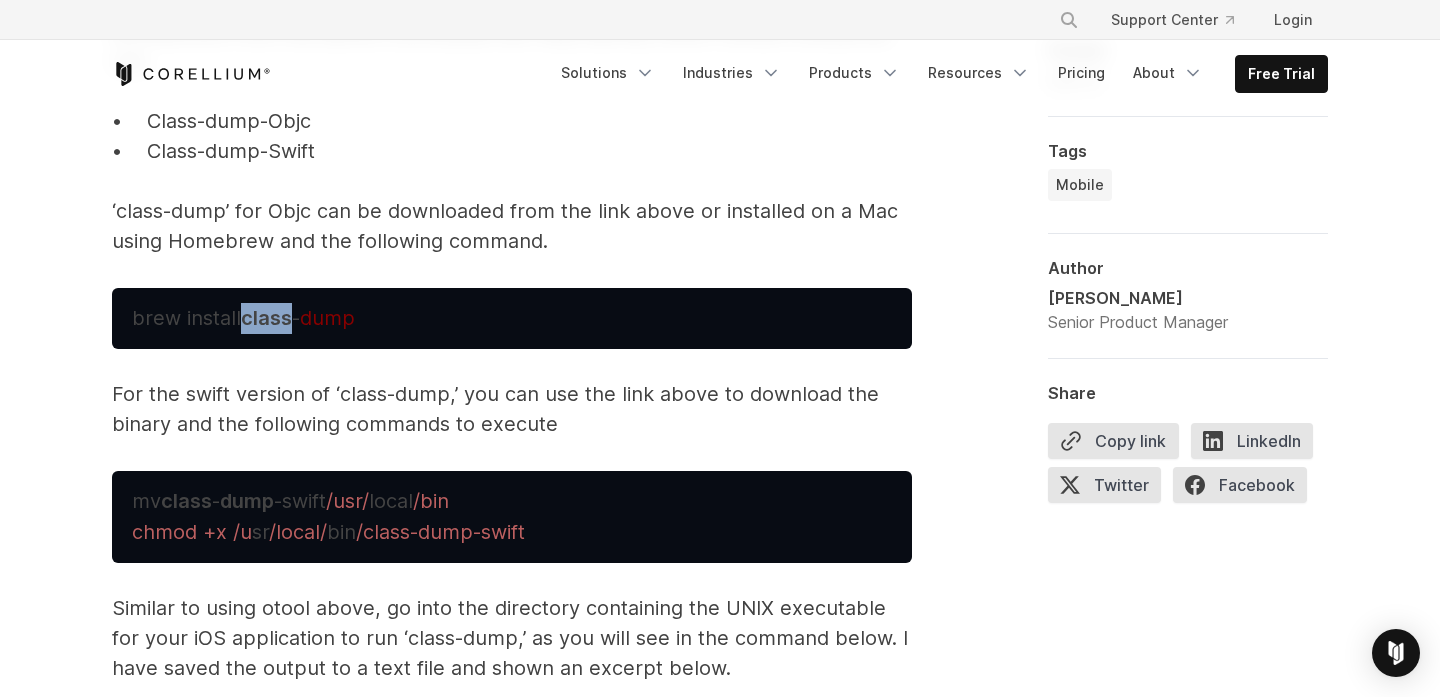 click on "class" at bounding box center [266, 318] 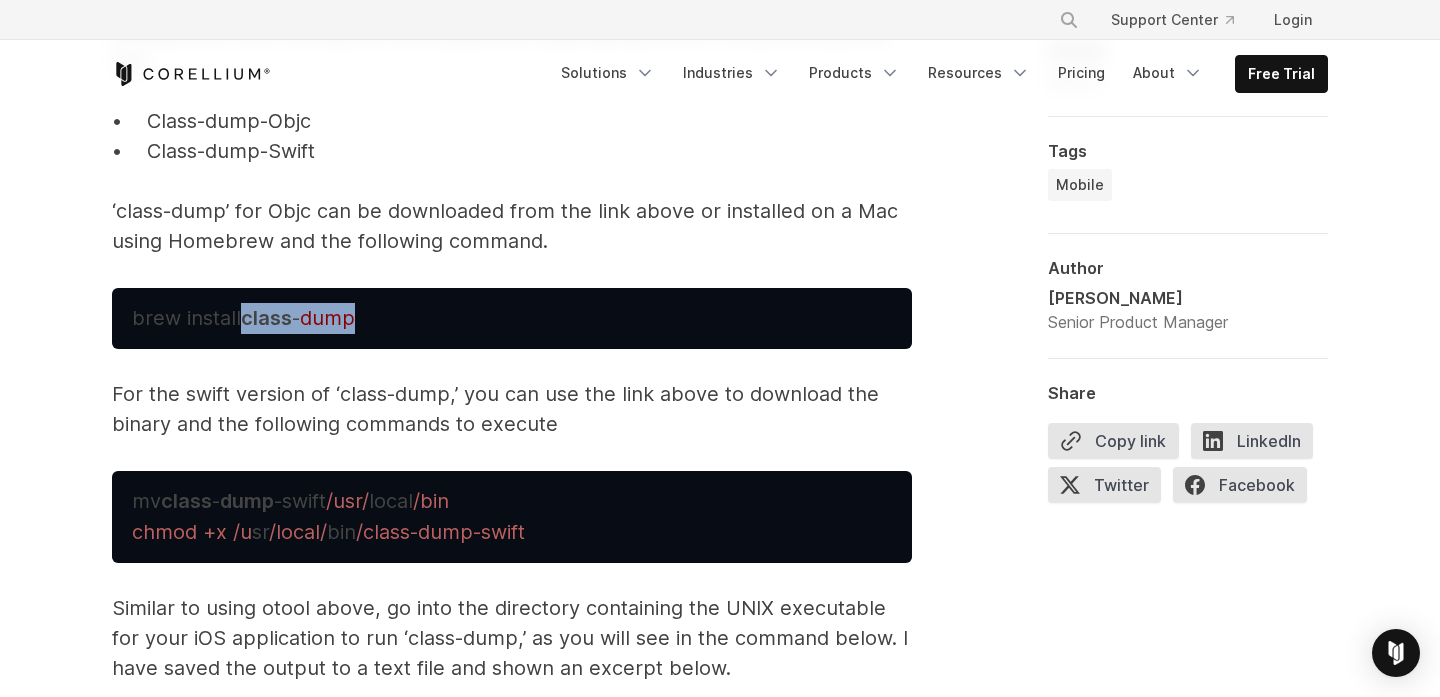 click on "dump" at bounding box center (327, 318) 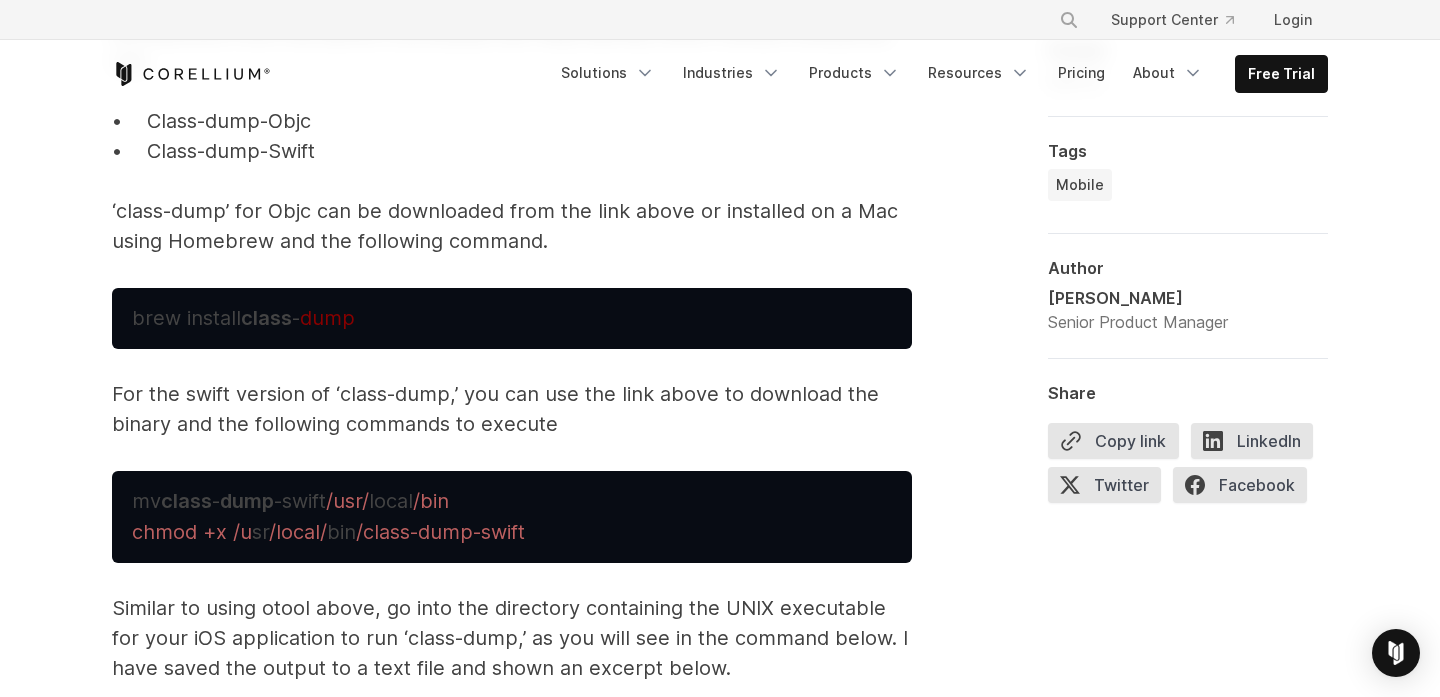 click on "Reverse Engineering iOS Apps iOS applications  are distributed as compiled binaries and are not readable by default. To reverse engineer an iOS application, the binary needs to be disassembled into a form that is easier to read and understand. This can be done using various tools, which we will look at in this blog post. These tools allow users to disassemble the binary and extract the source code for further analysis. Once the source code has been extracted, it can be analyzed to understand how the application works and  identify potential vulnerabilities  or security weaknesses. It is also possible to modify the source code and recompile the app to bypass security controls or certain application functionality.
iOS Reverse Engineering Tools Several tools can be used for reverse engineering iOS mobile apps. Some of the more popular ones include: •     [DEMOGRAPHIC_DATA] : •     [PERSON_NAME] Pro •     [GEOGRAPHIC_DATA] •     Class-dump •     Radare2 •     Strings
Otool
v2" at bounding box center [512, 761] 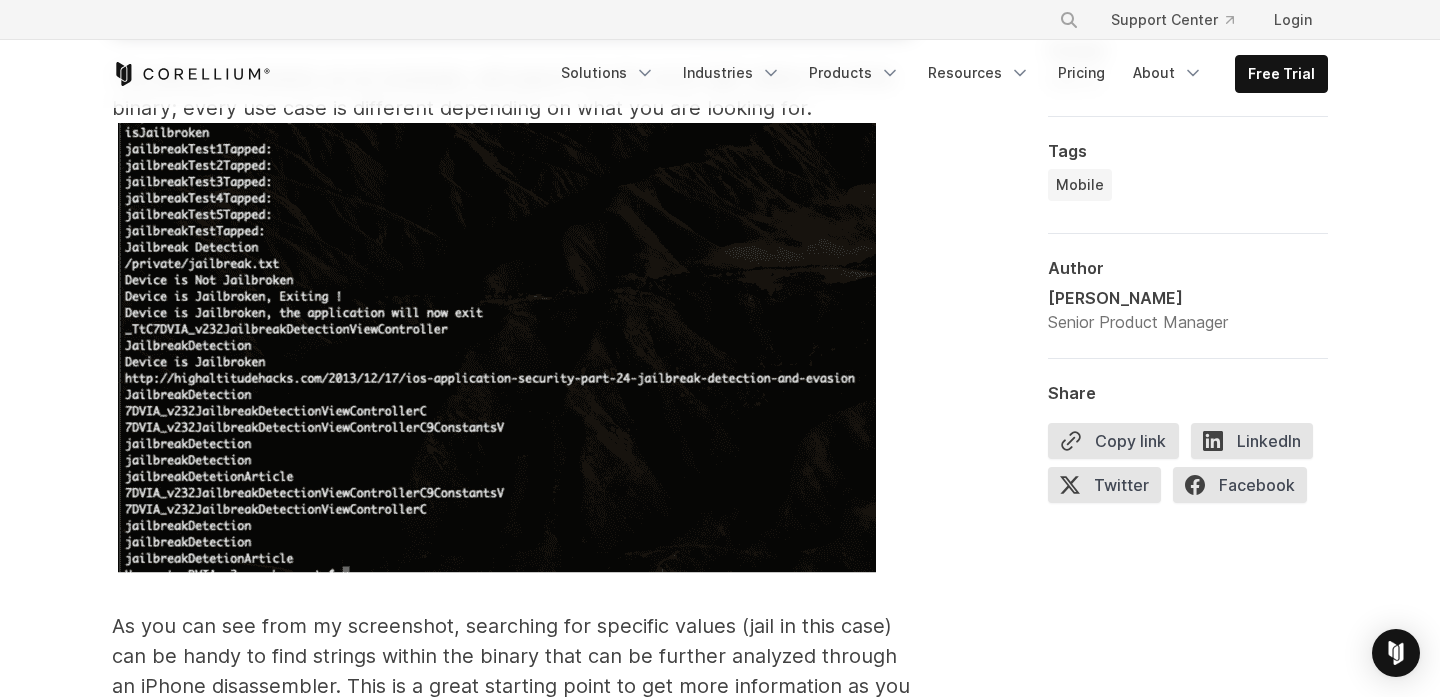 scroll, scrollTop: 8874, scrollLeft: 0, axis: vertical 